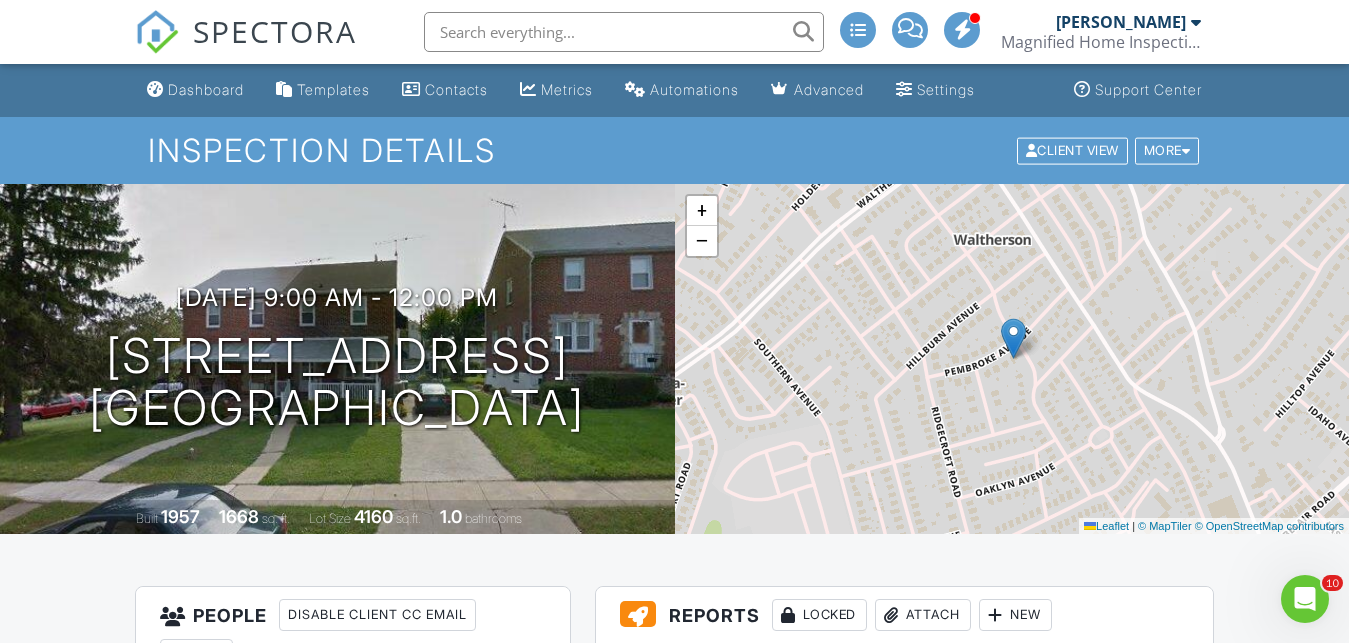 scroll, scrollTop: 0, scrollLeft: 0, axis: both 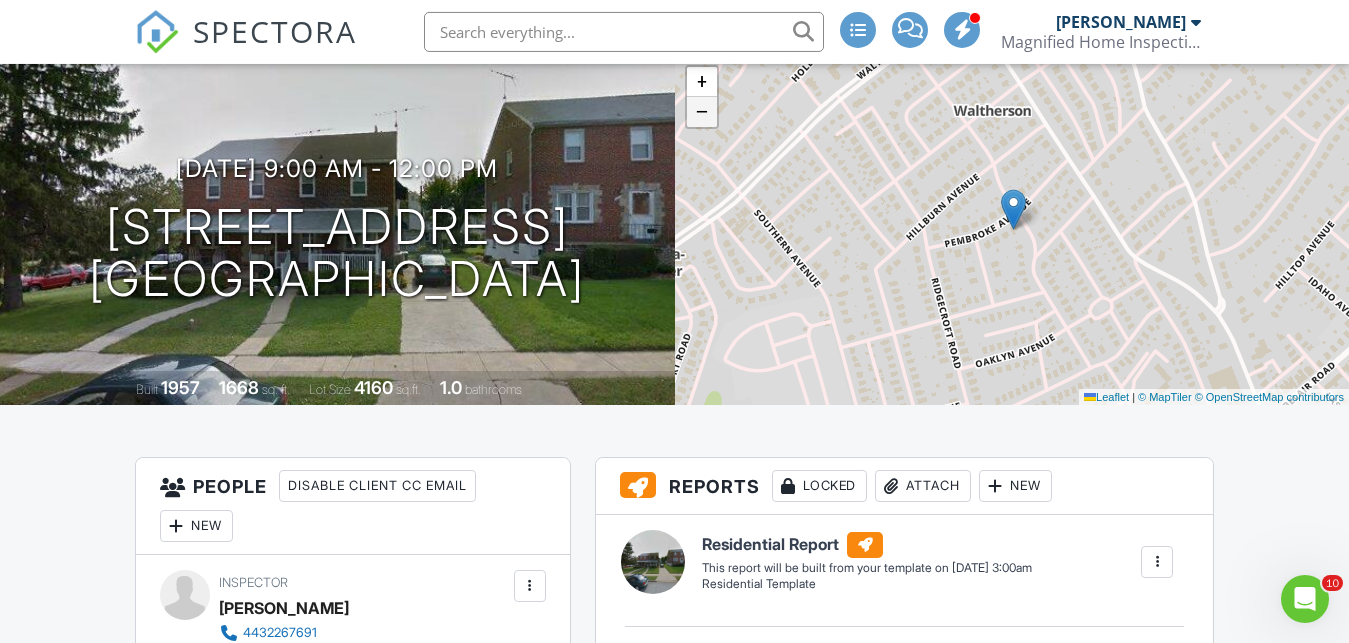 click on "−" at bounding box center [702, 112] 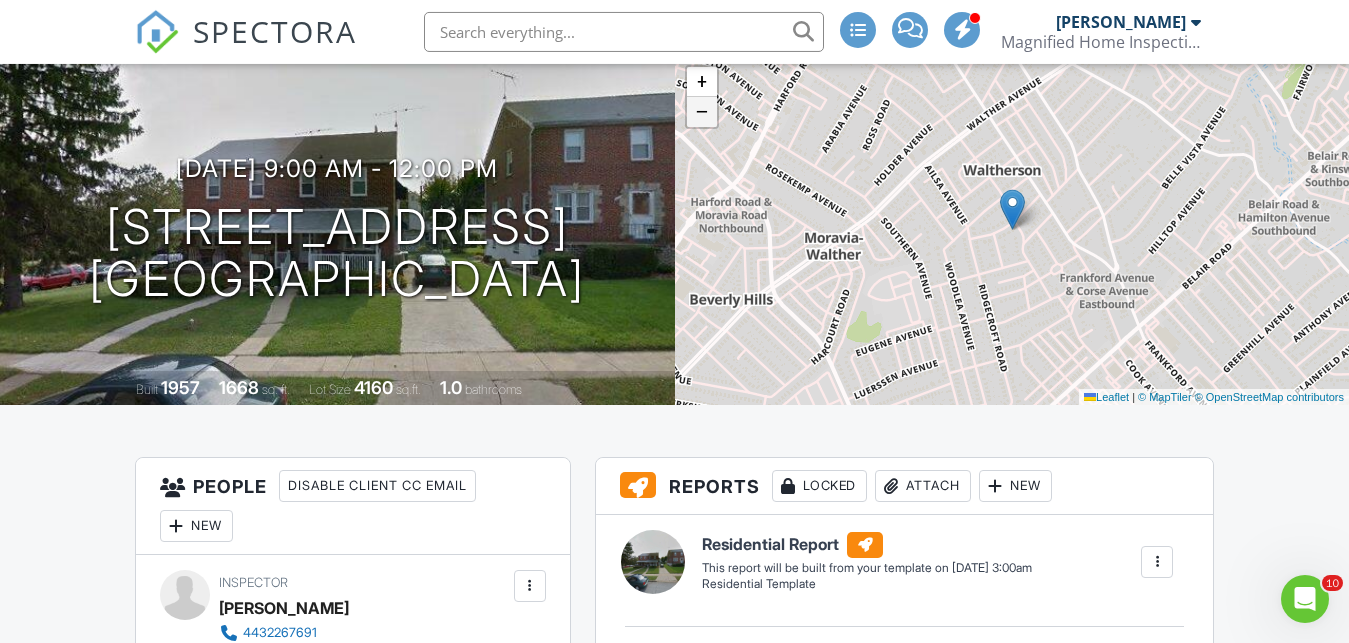 click on "−" at bounding box center (702, 112) 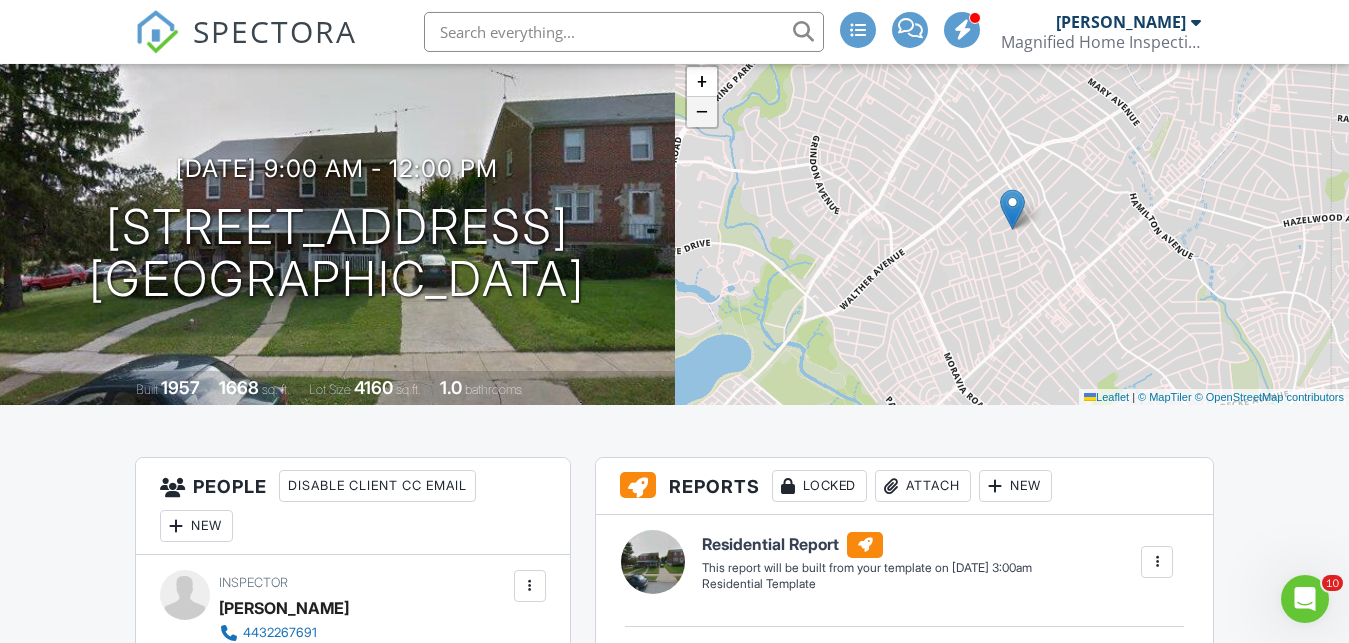 click on "−" at bounding box center [702, 112] 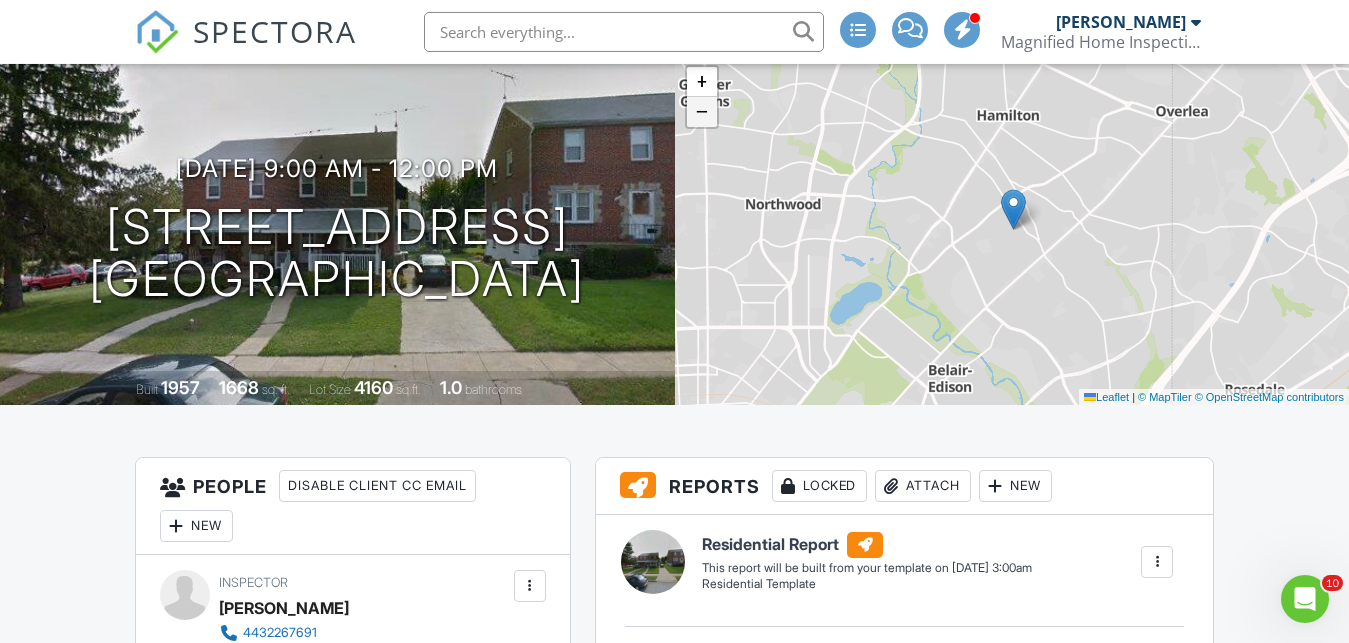 click on "−" at bounding box center (702, 112) 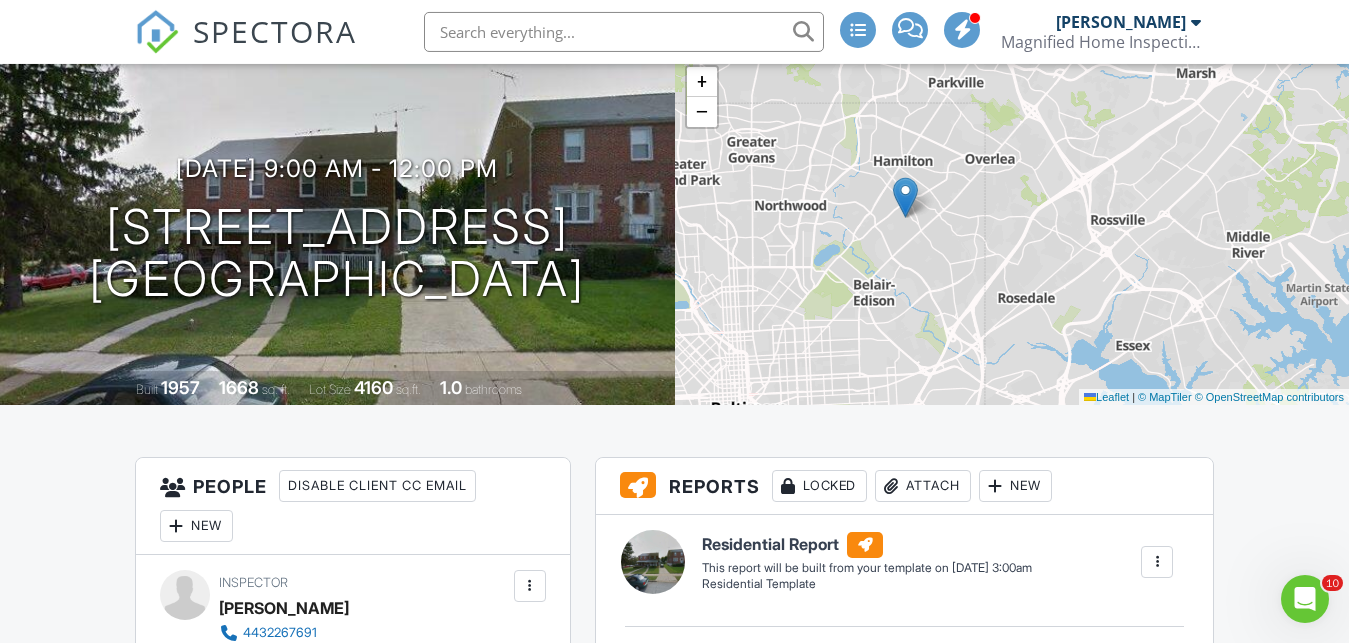 drag, startPoint x: 1120, startPoint y: 273, endPoint x: 1013, endPoint y: 261, distance: 107.67079 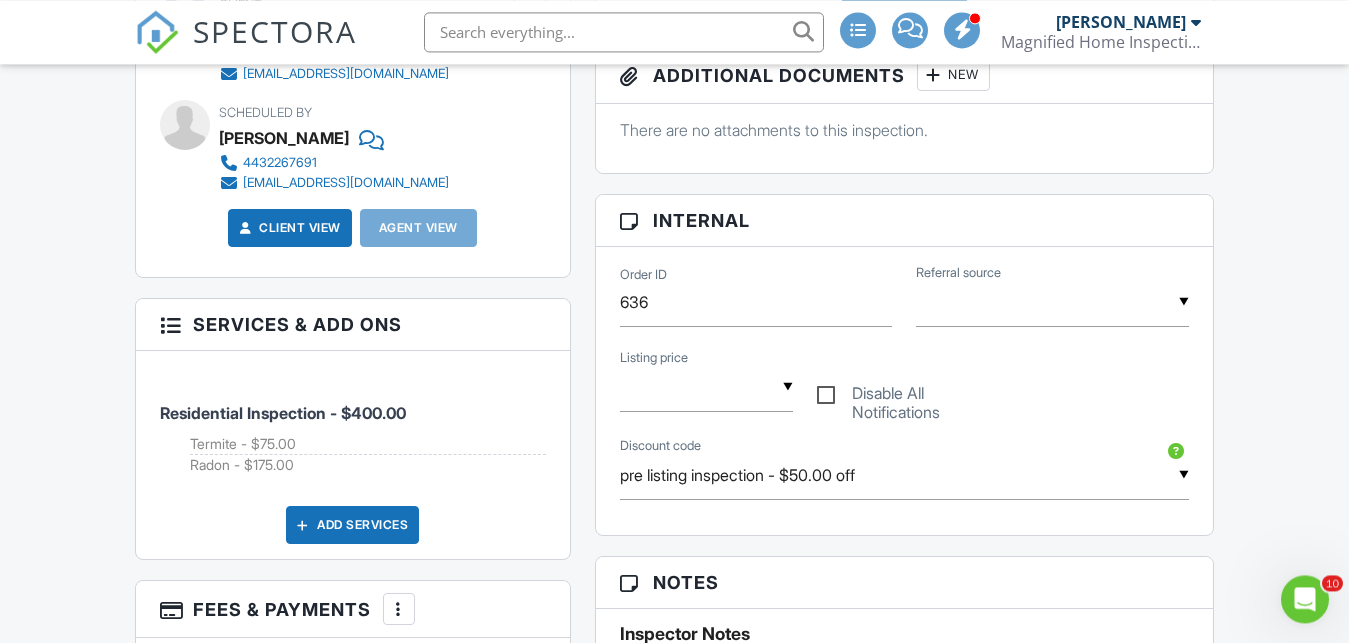 scroll, scrollTop: 898, scrollLeft: 0, axis: vertical 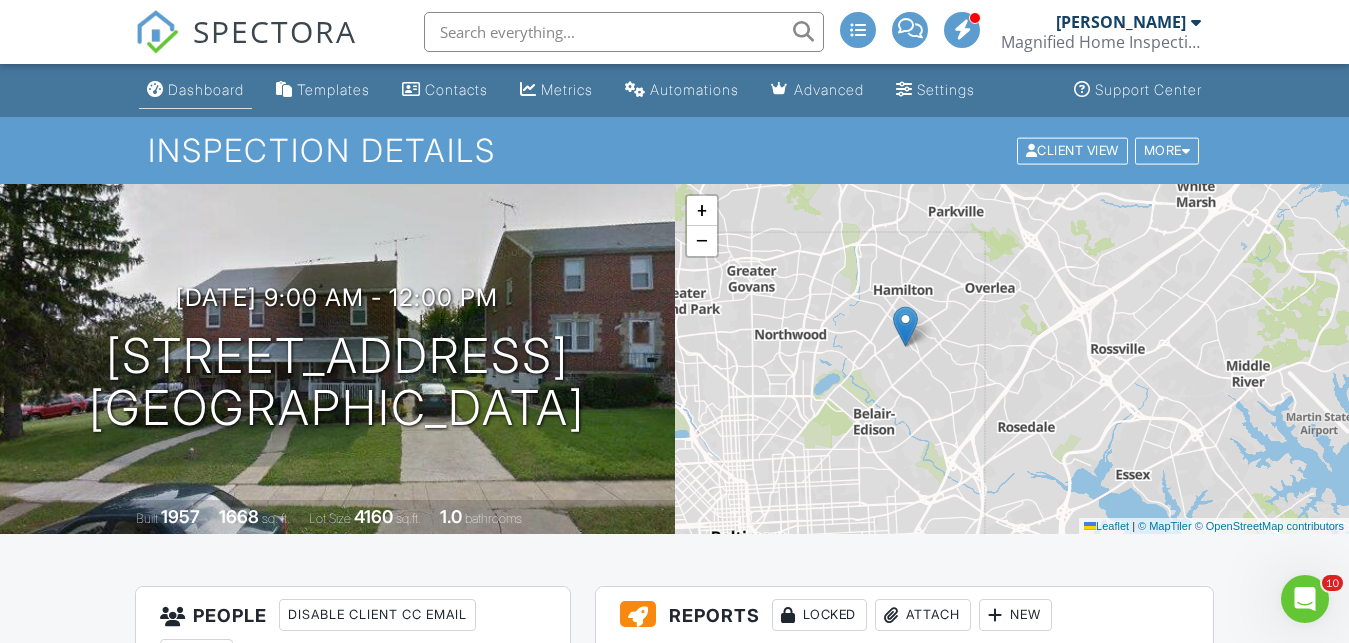 click on "Dashboard" at bounding box center (206, 89) 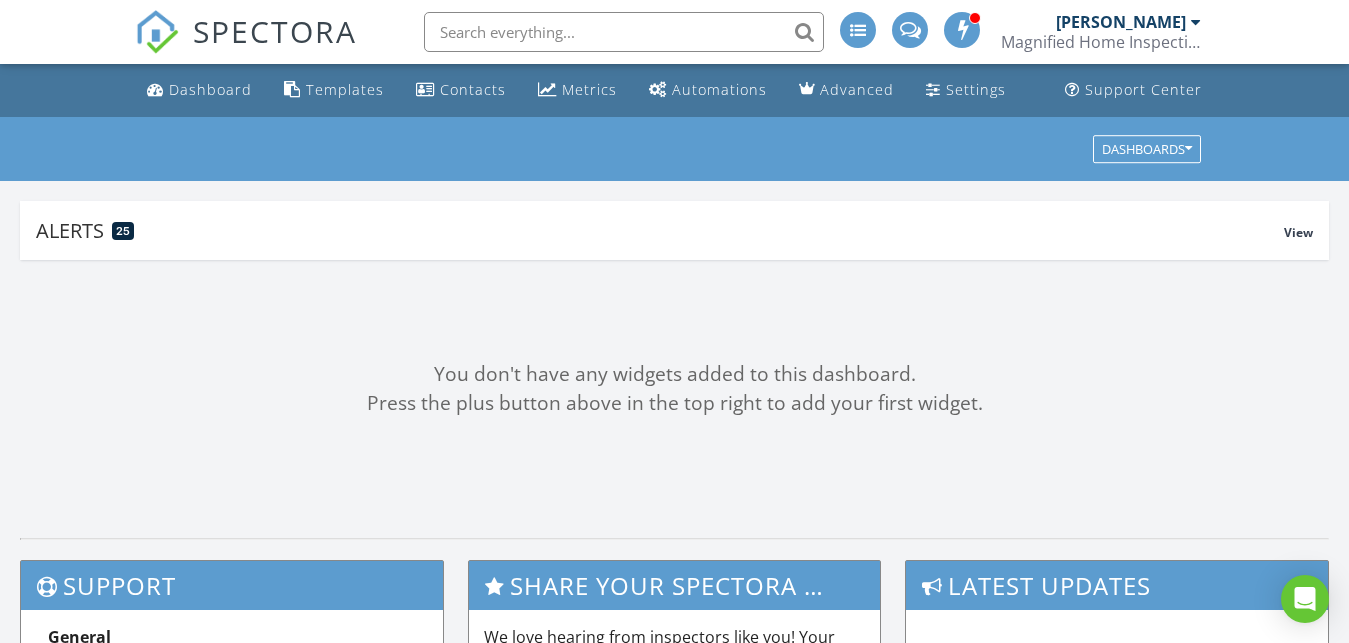 scroll, scrollTop: 0, scrollLeft: 0, axis: both 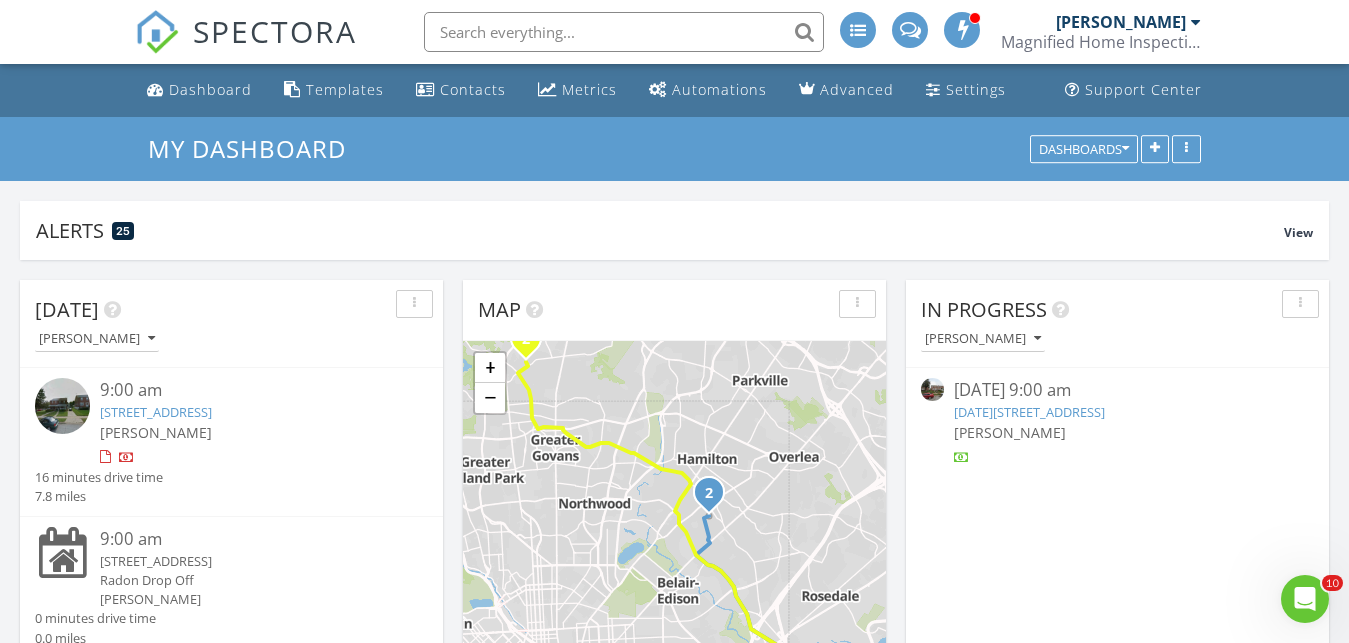 click at bounding box center (624, 32) 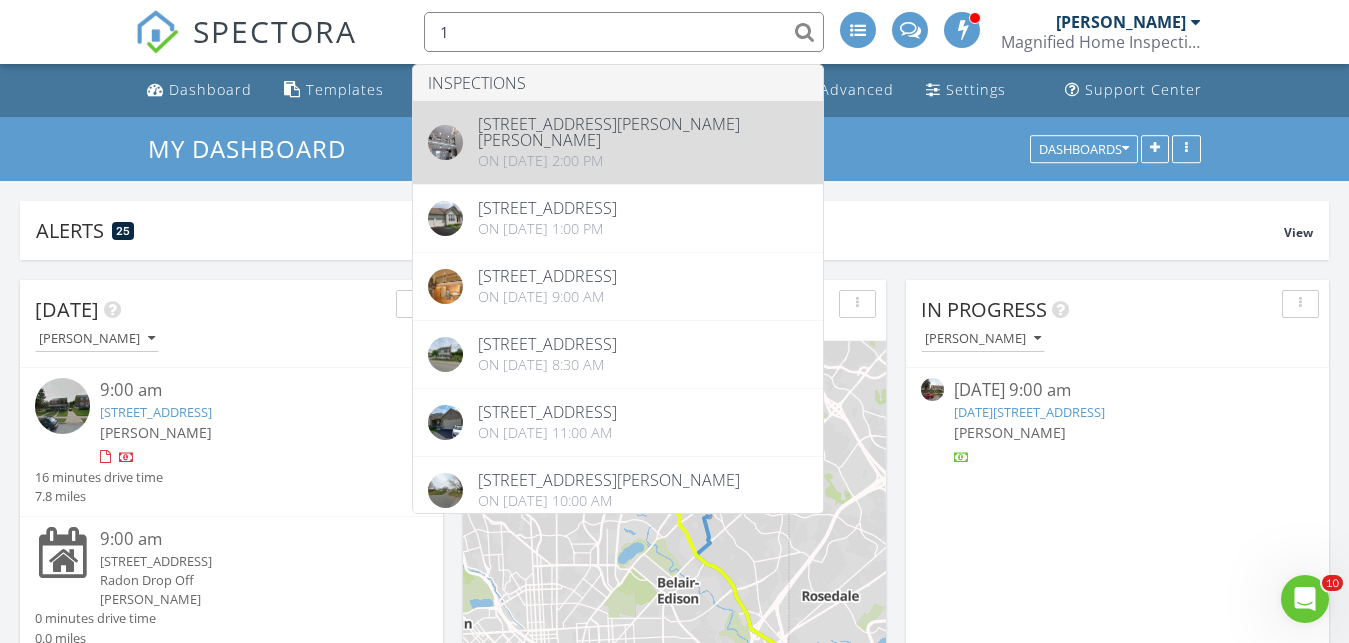 type on "1" 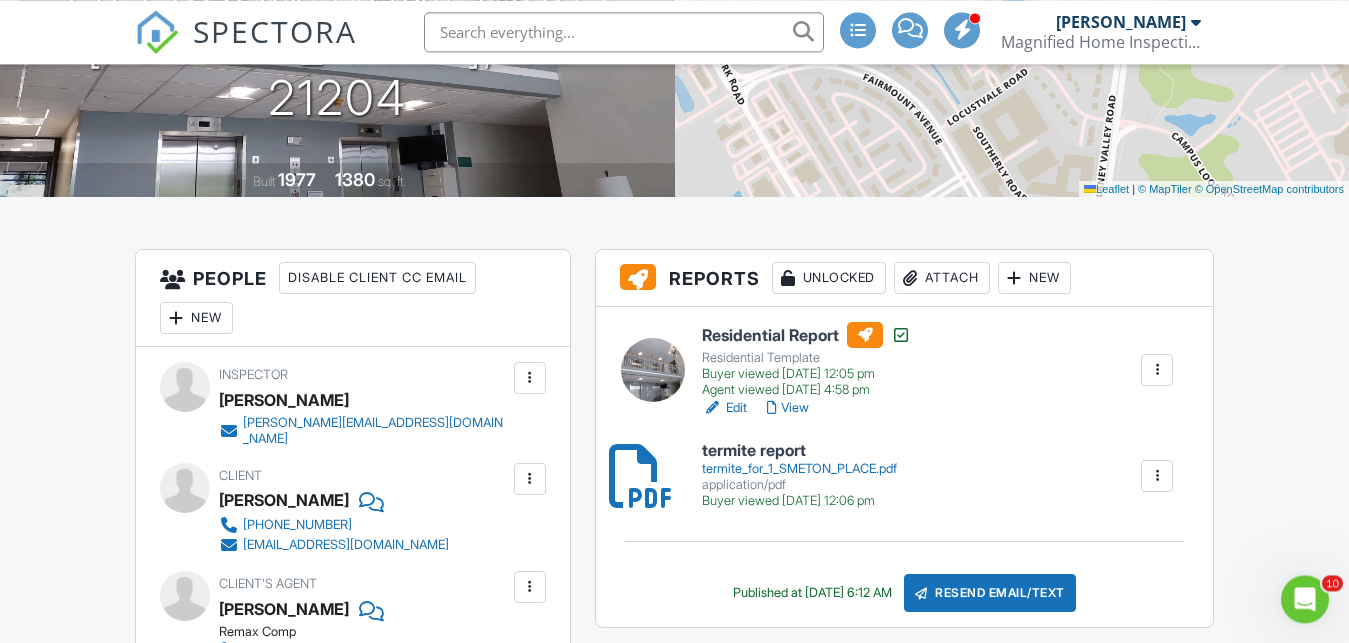 scroll, scrollTop: 0, scrollLeft: 0, axis: both 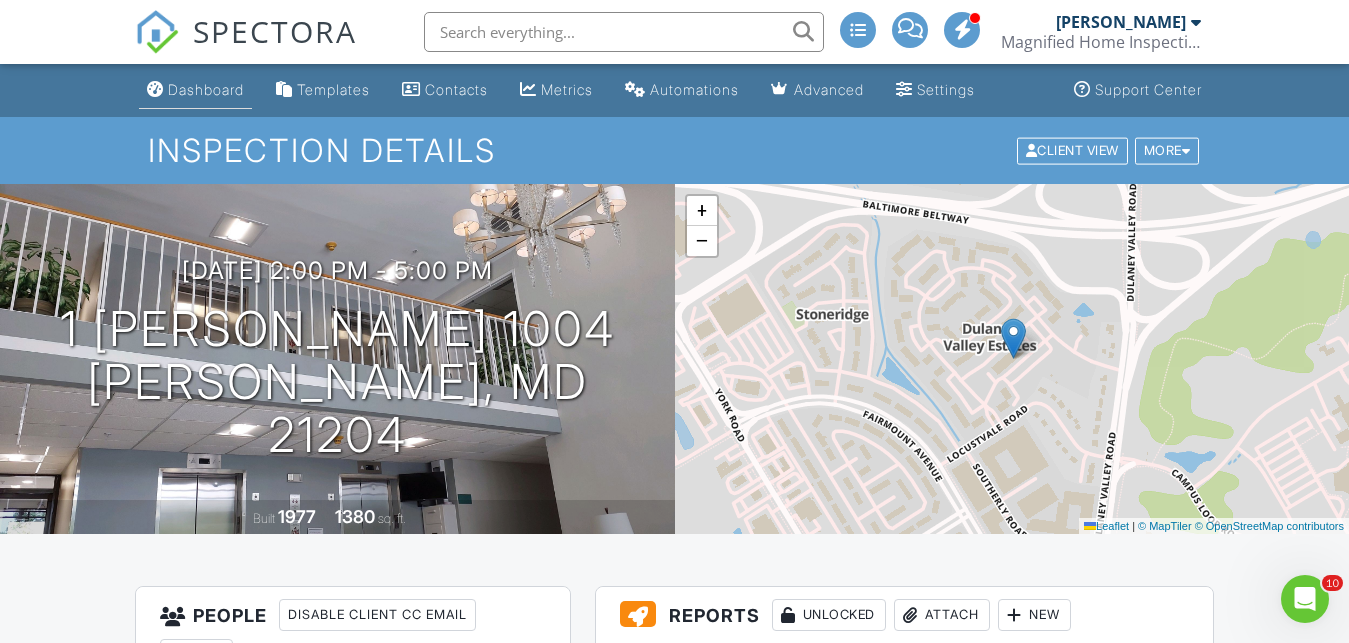 click on "Dashboard" at bounding box center (206, 89) 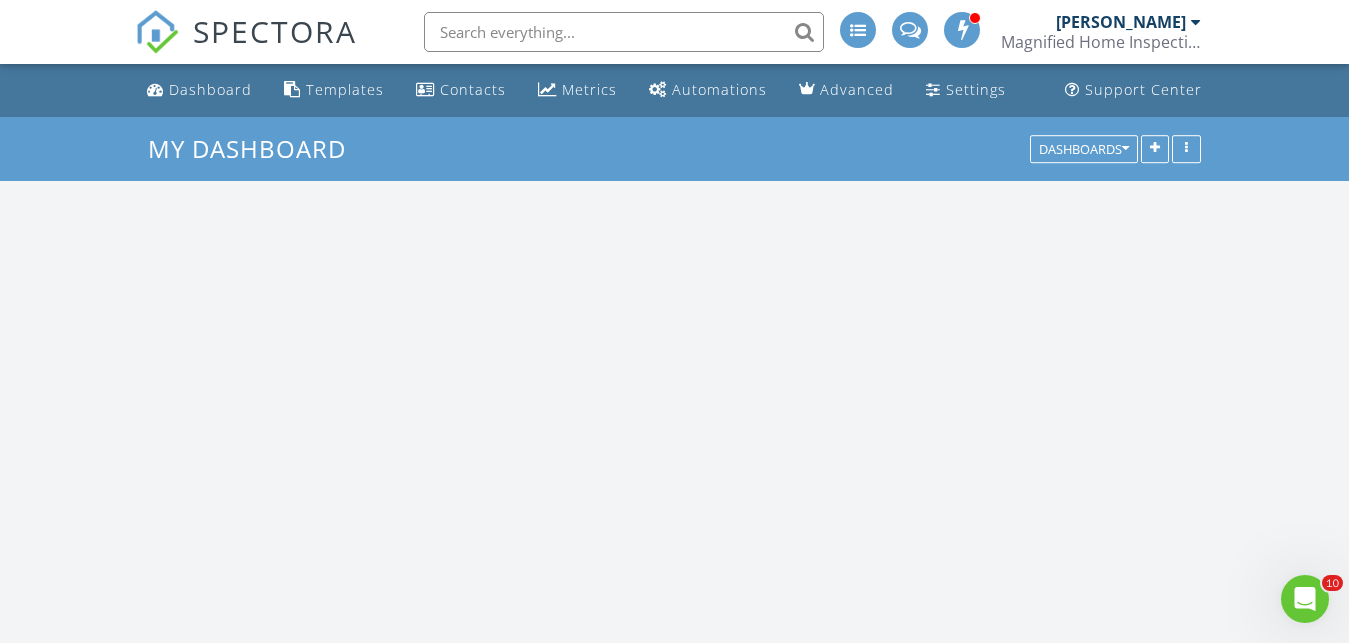 scroll, scrollTop: 0, scrollLeft: 0, axis: both 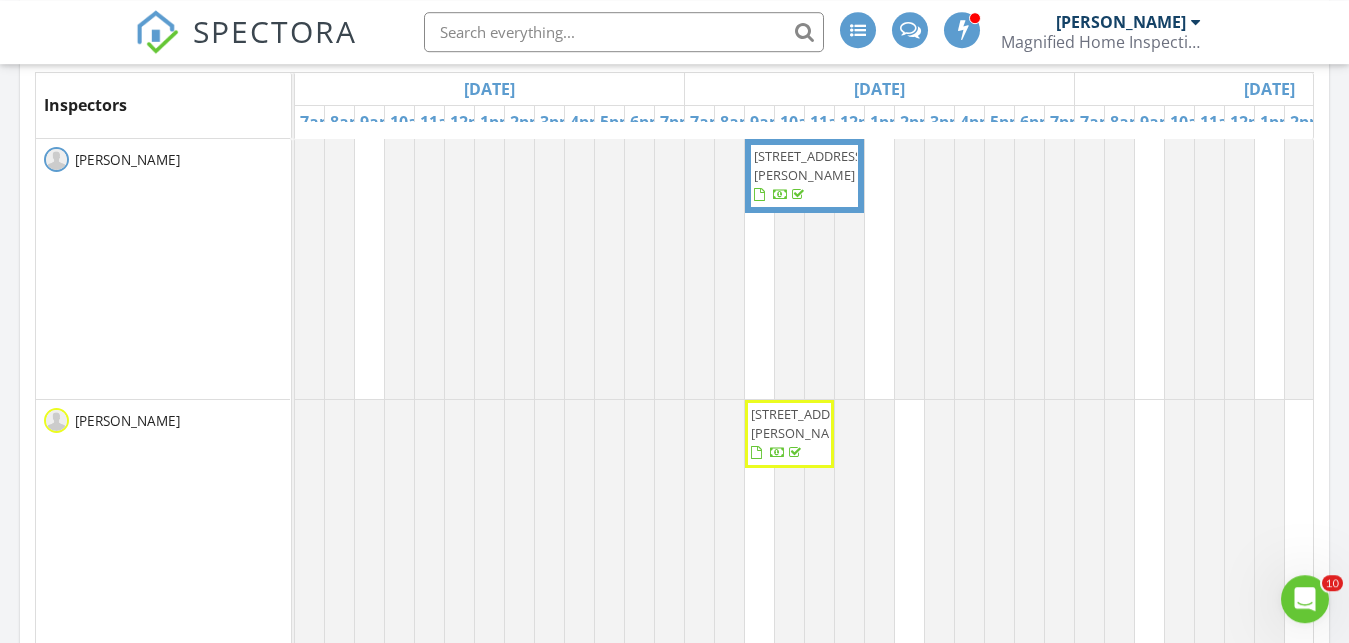 click on "Tue 7/8" at bounding box center (1269, 89) 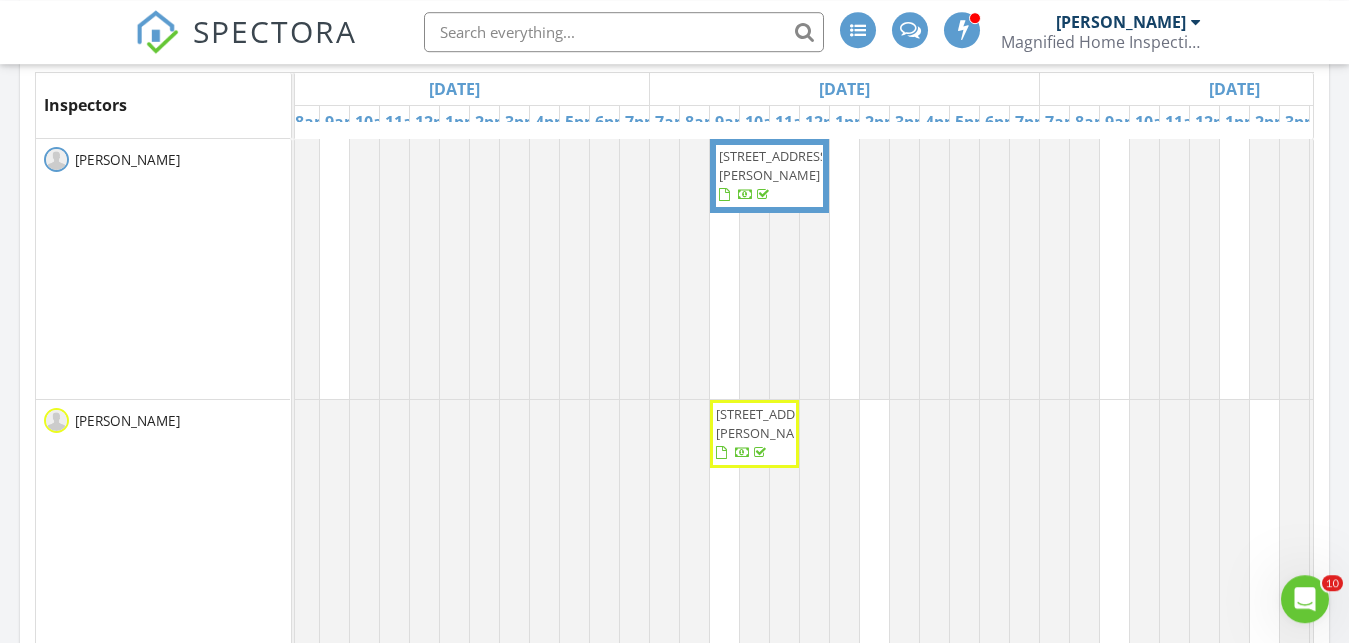scroll, scrollTop: 0, scrollLeft: 41, axis: horizontal 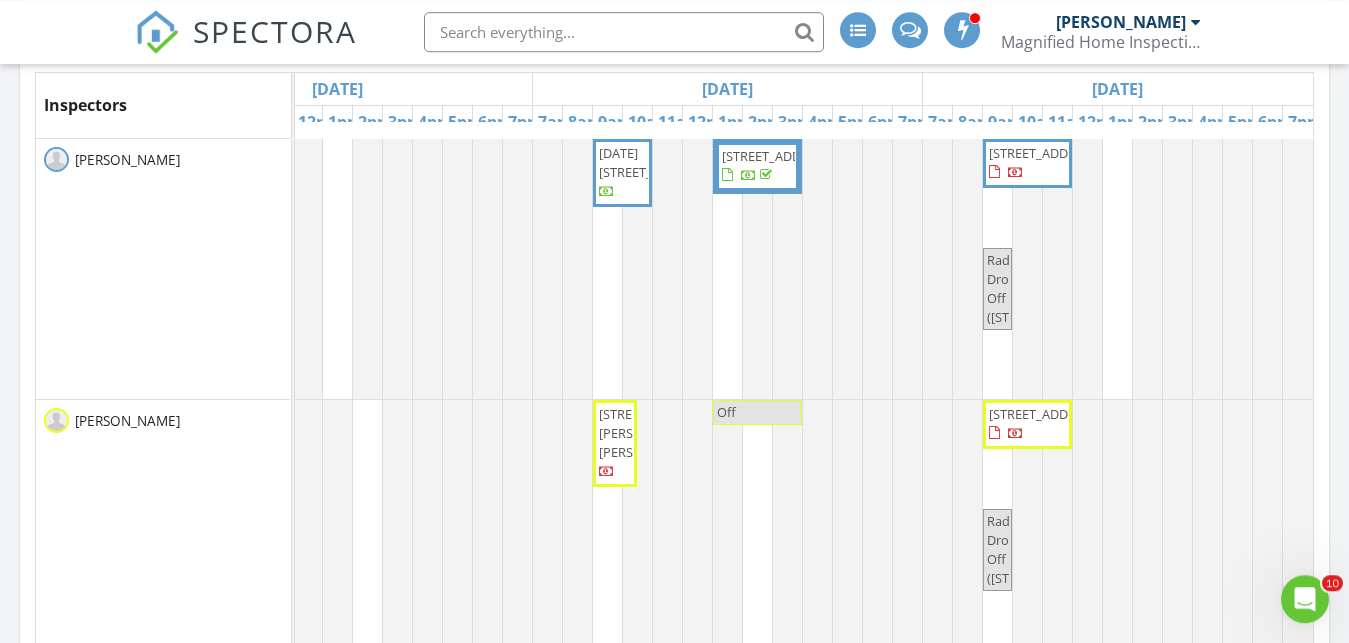 click on "130 Stanmore Rd, Baltimore 21212" at bounding box center [1027, 424] 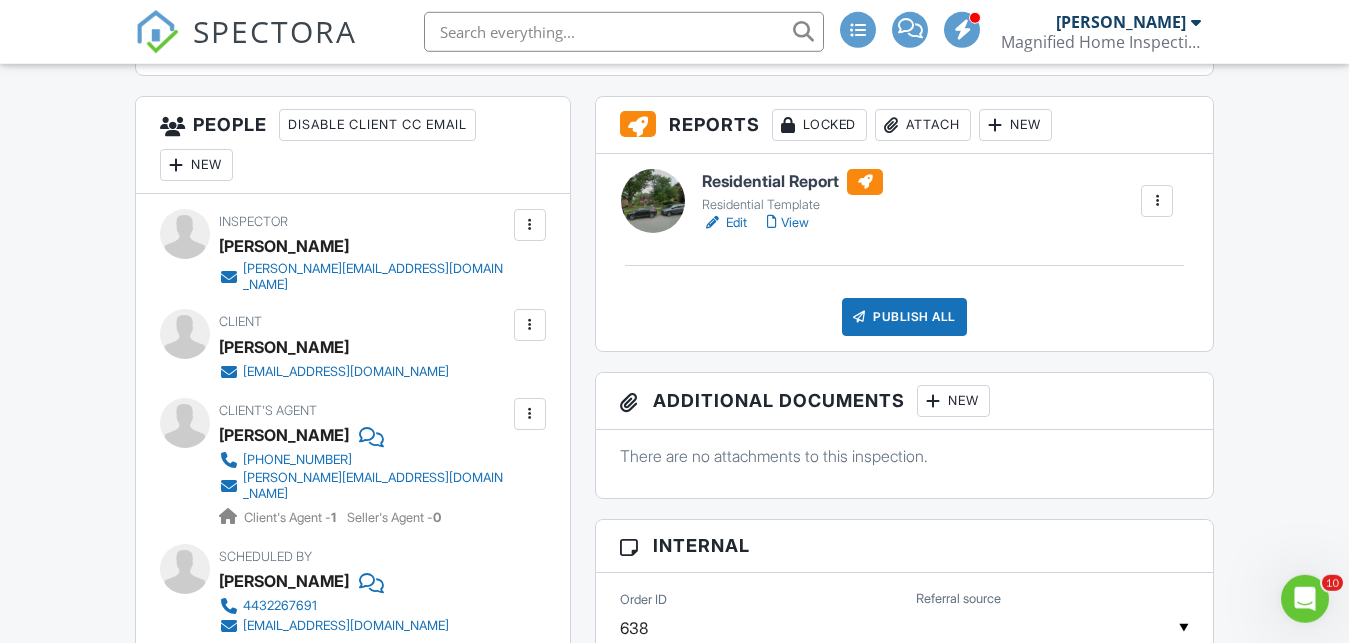 scroll, scrollTop: 0, scrollLeft: 0, axis: both 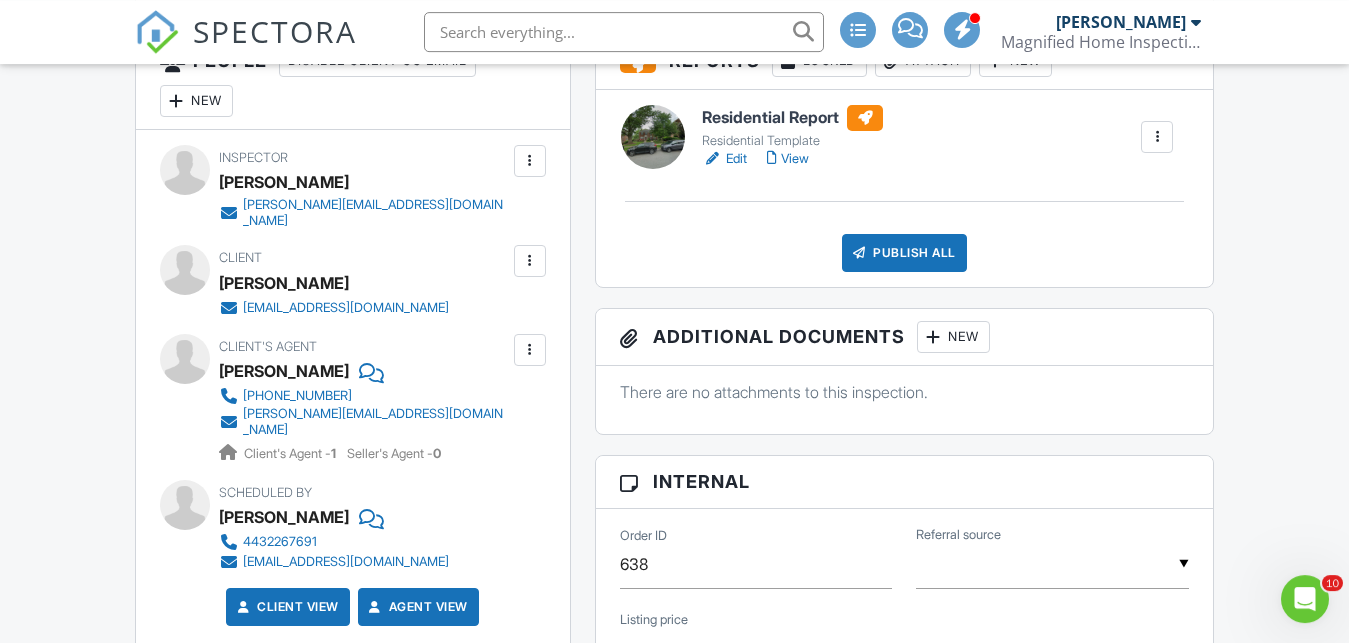 click at bounding box center (530, 261) 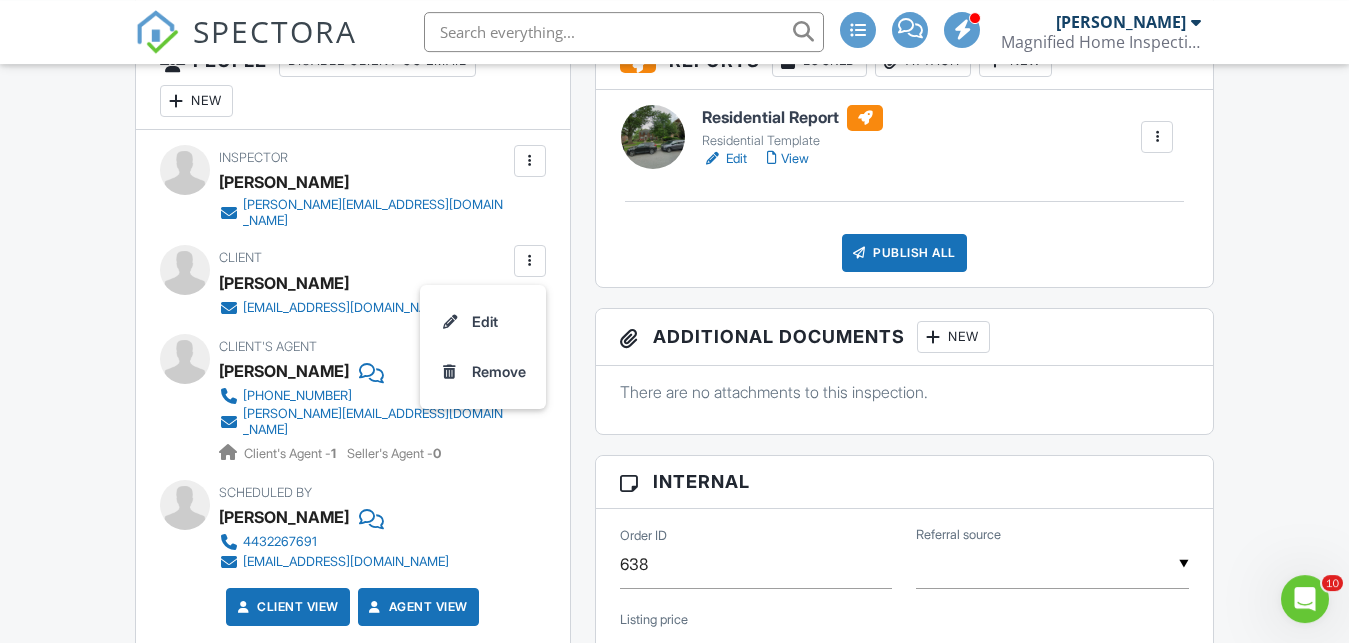 click on "Client
Somdatta Goswami
somdatta89@gmail.com" at bounding box center (353, 281) 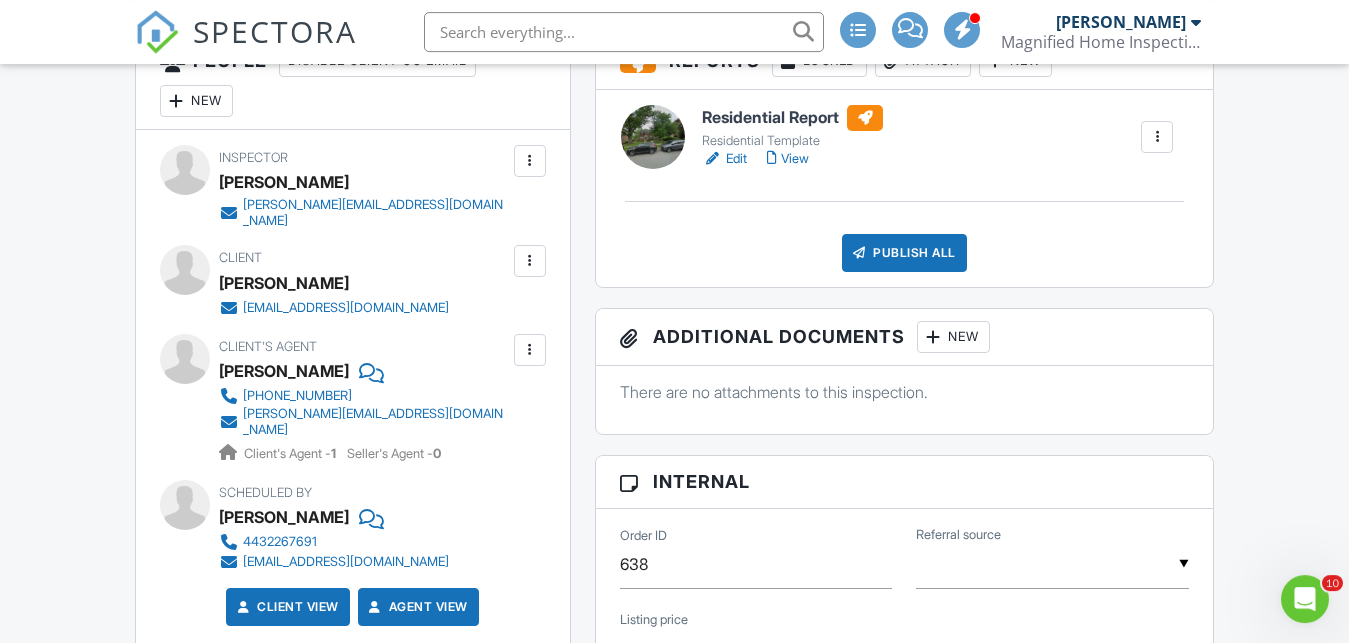 click on "[PERSON_NAME]" at bounding box center (284, 283) 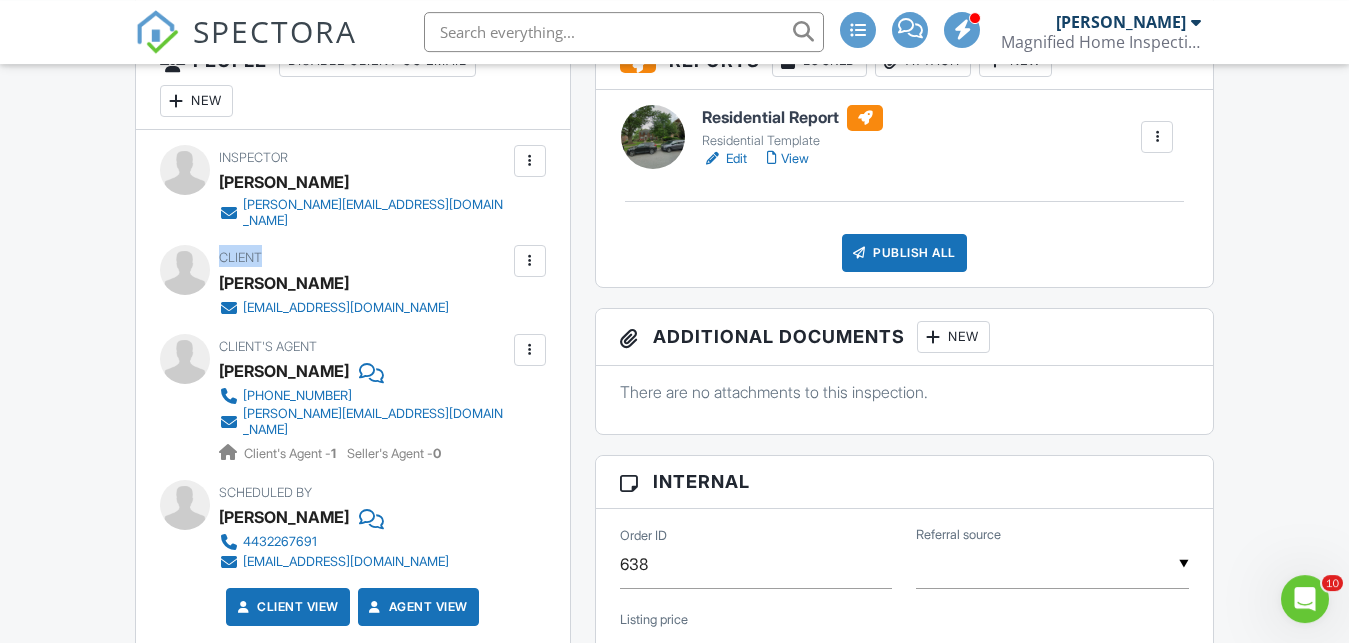 click on "Client
Somdatta Goswami
somdatta89@gmail.com" at bounding box center (382, 281) 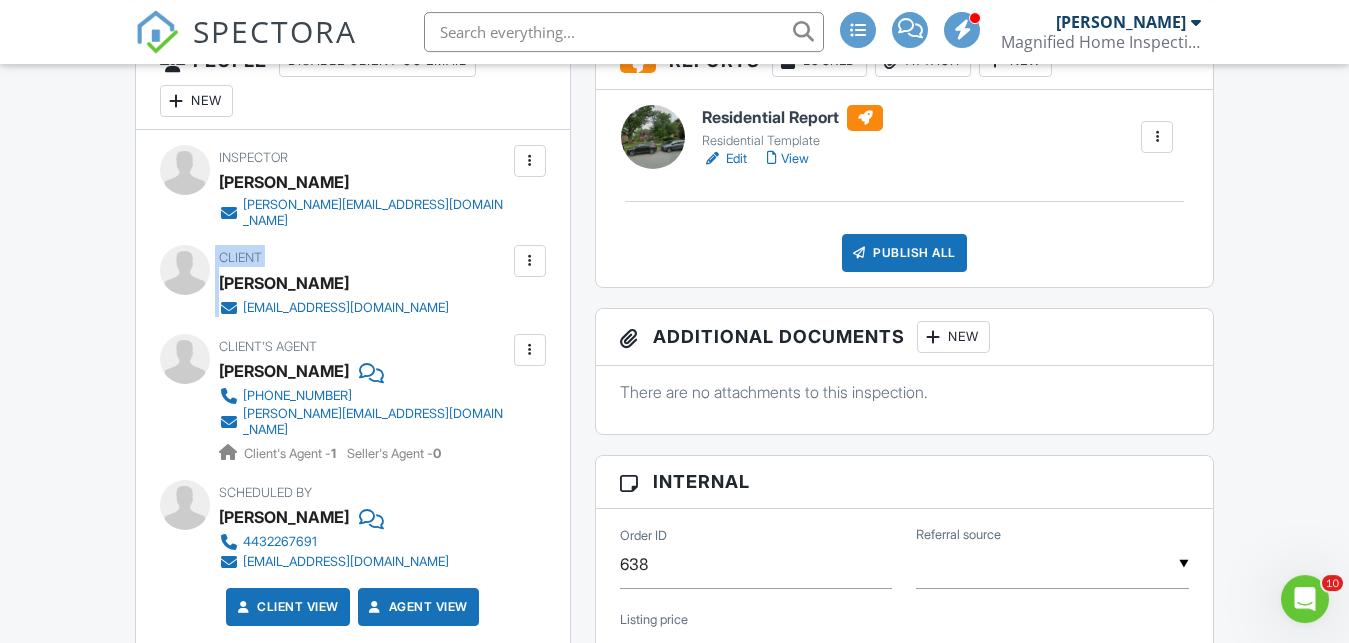 click on "Client
Somdatta Goswami
somdatta89@gmail.com" at bounding box center (382, 281) 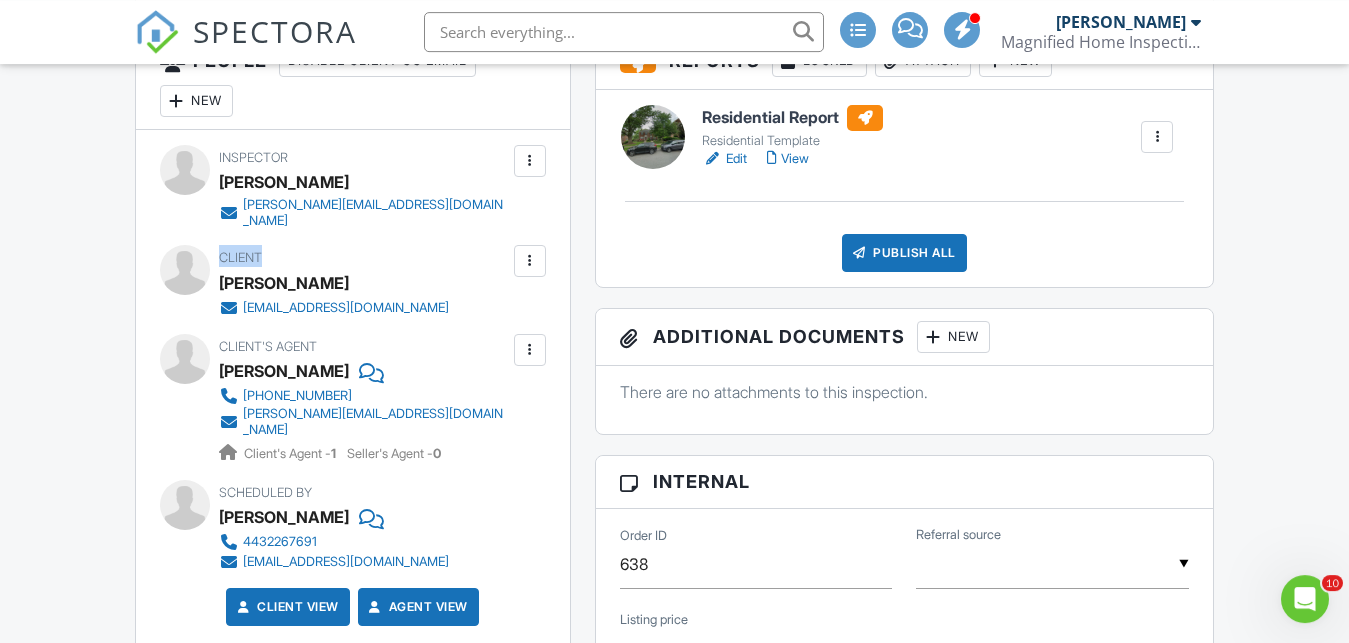 click on "Client
Somdatta Goswami
somdatta89@gmail.com" at bounding box center (382, 281) 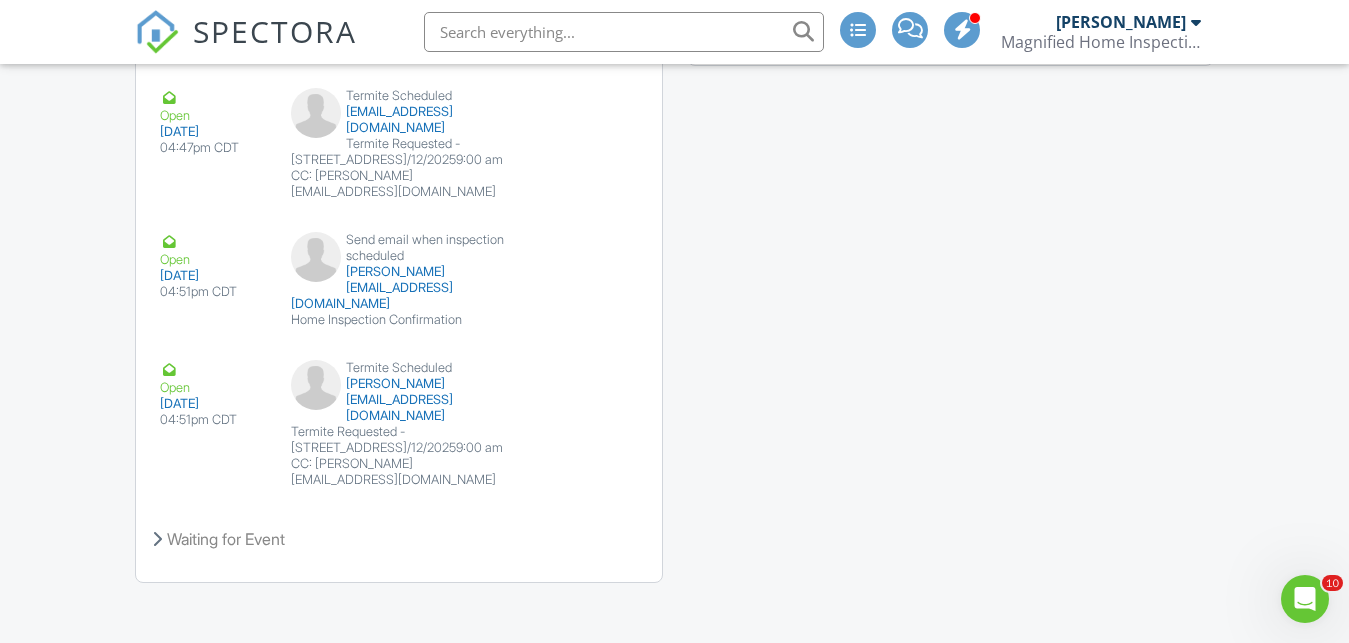 scroll, scrollTop: 2888, scrollLeft: 0, axis: vertical 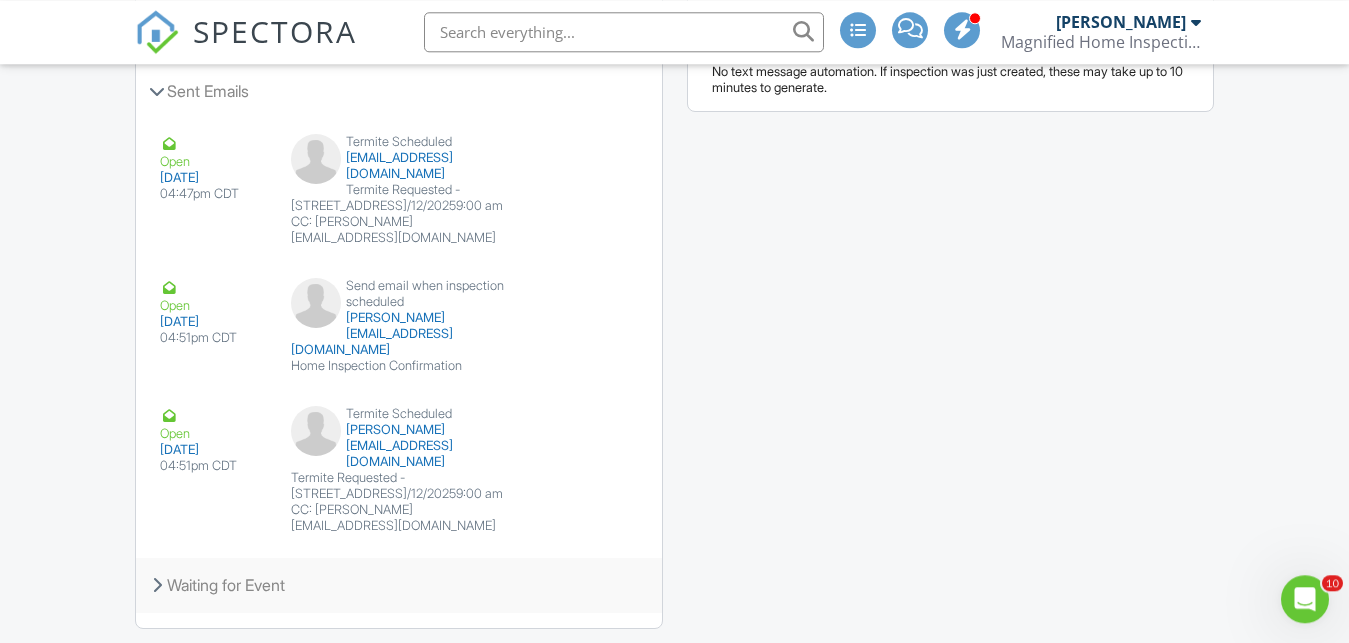 click on "Waiting for Event" at bounding box center [399, 585] 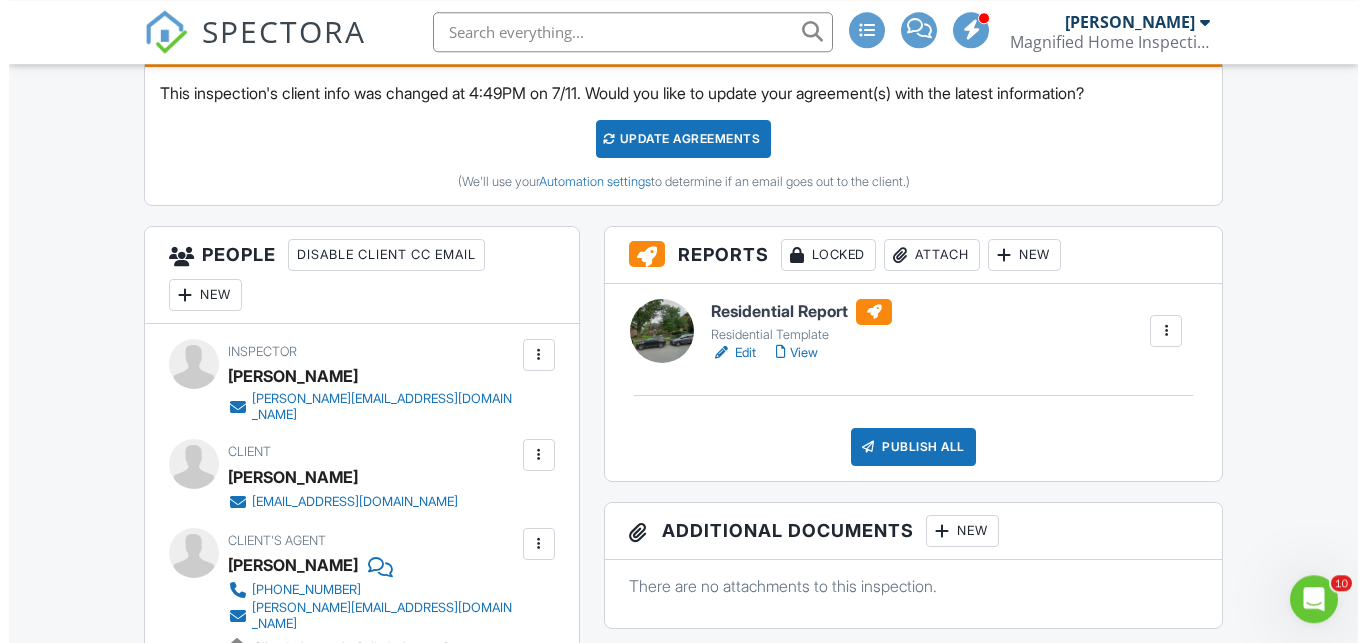 scroll, scrollTop: 591, scrollLeft: 0, axis: vertical 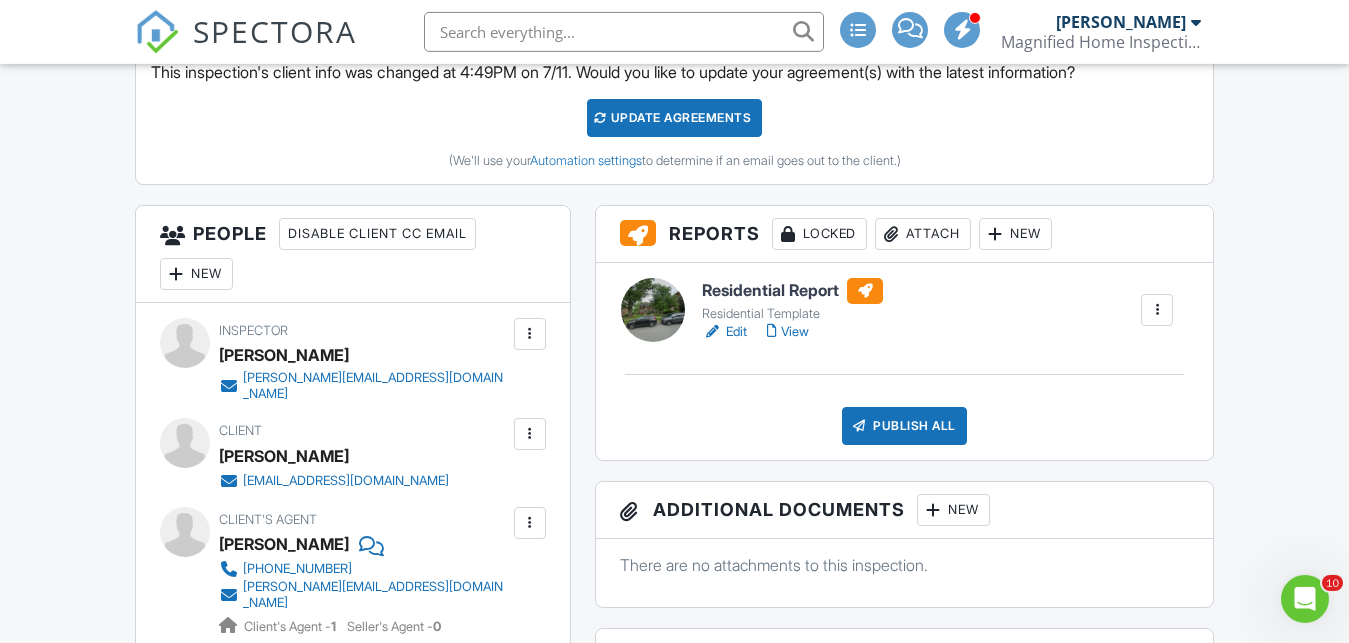 click on "Client
Somdatta Goswami
somdatta89@gmail.com" at bounding box center (382, 454) 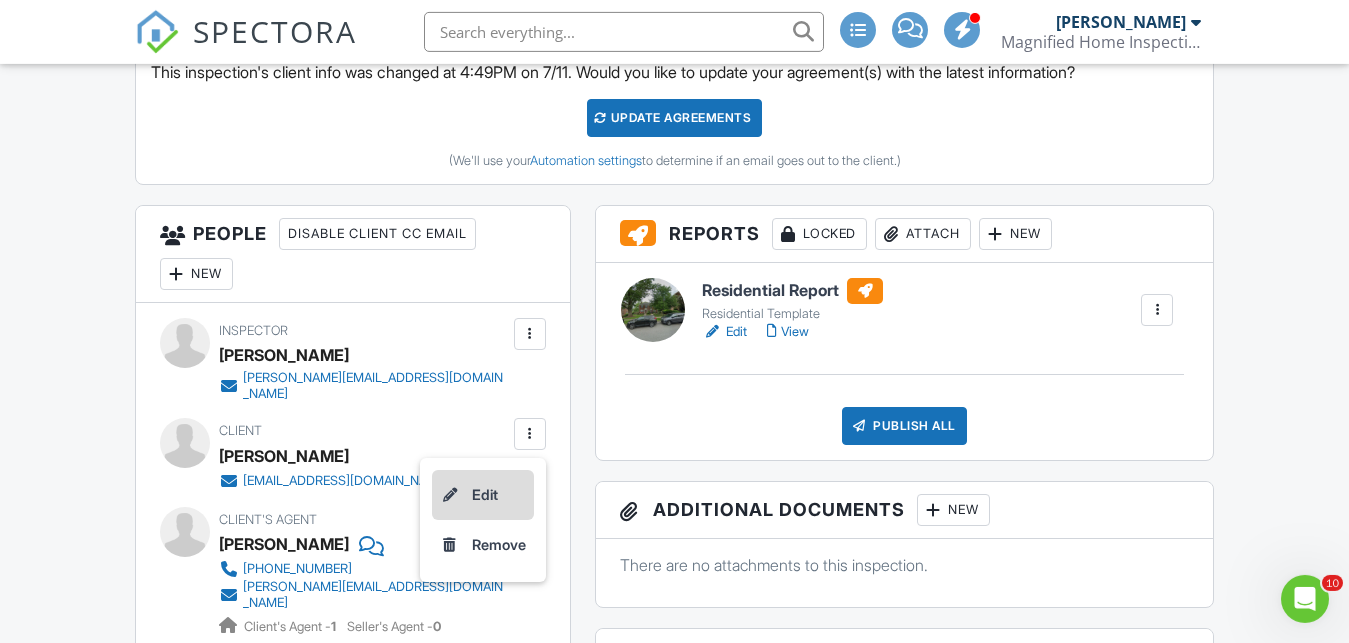 click on "Edit" at bounding box center [483, 495] 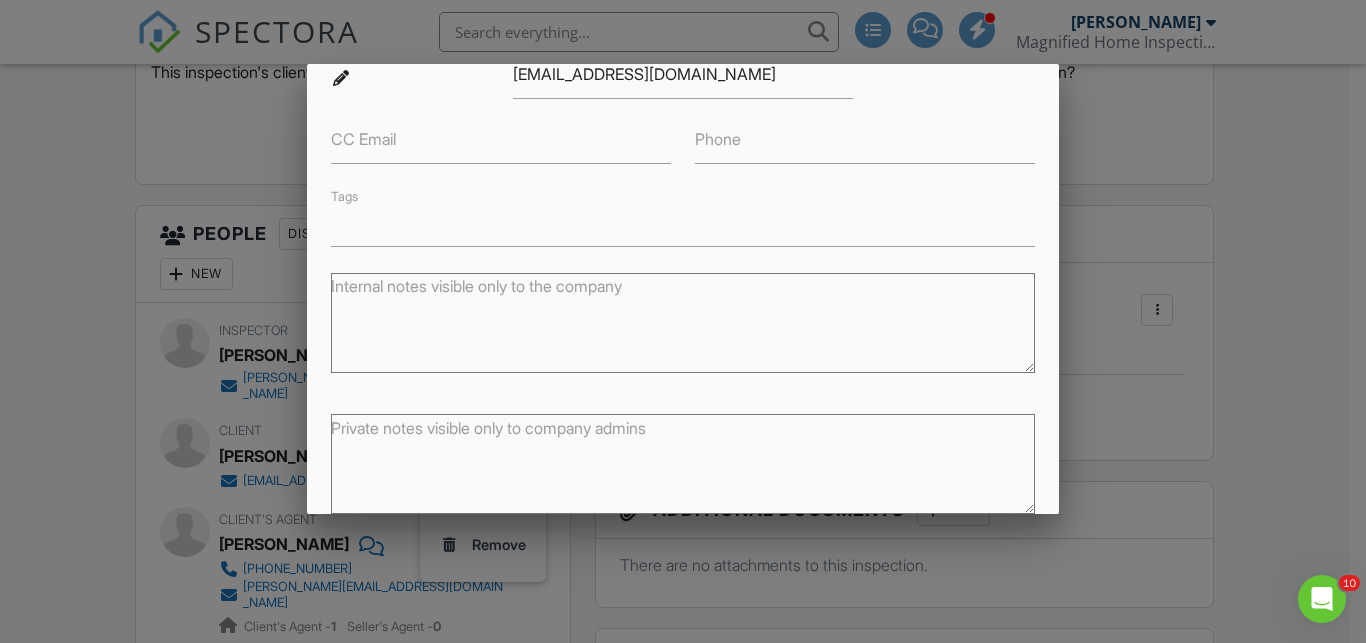 scroll, scrollTop: 343, scrollLeft: 0, axis: vertical 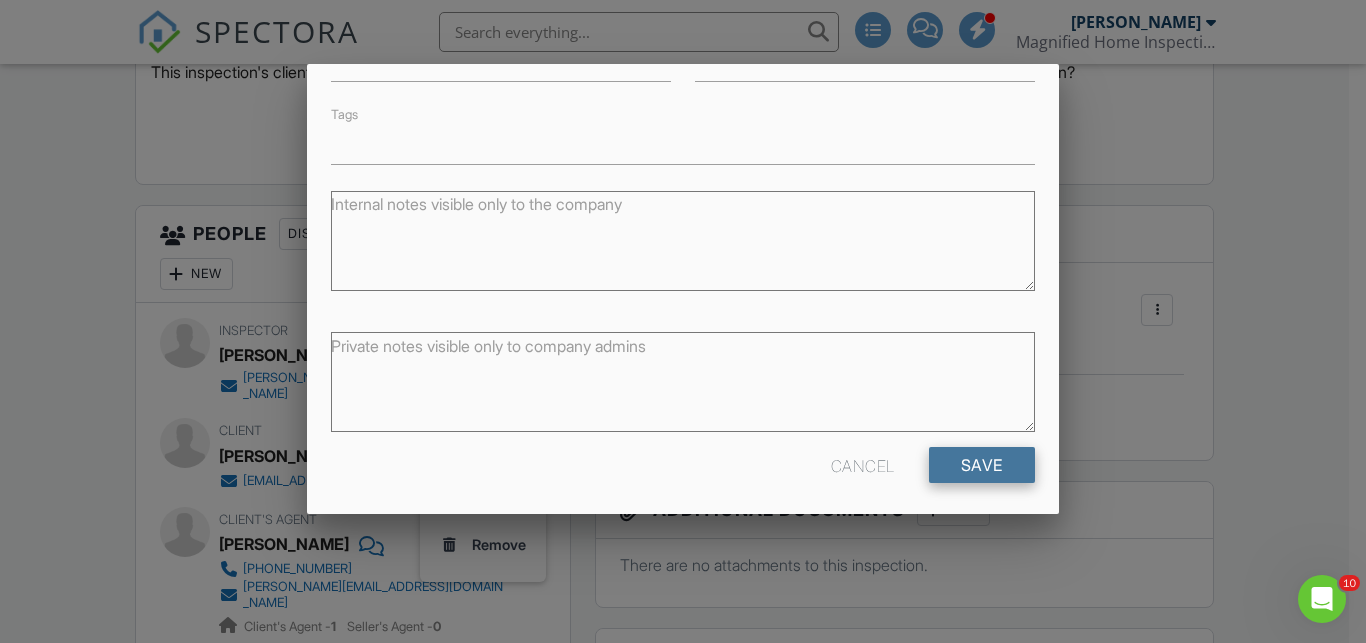 click on "Save" at bounding box center (982, 465) 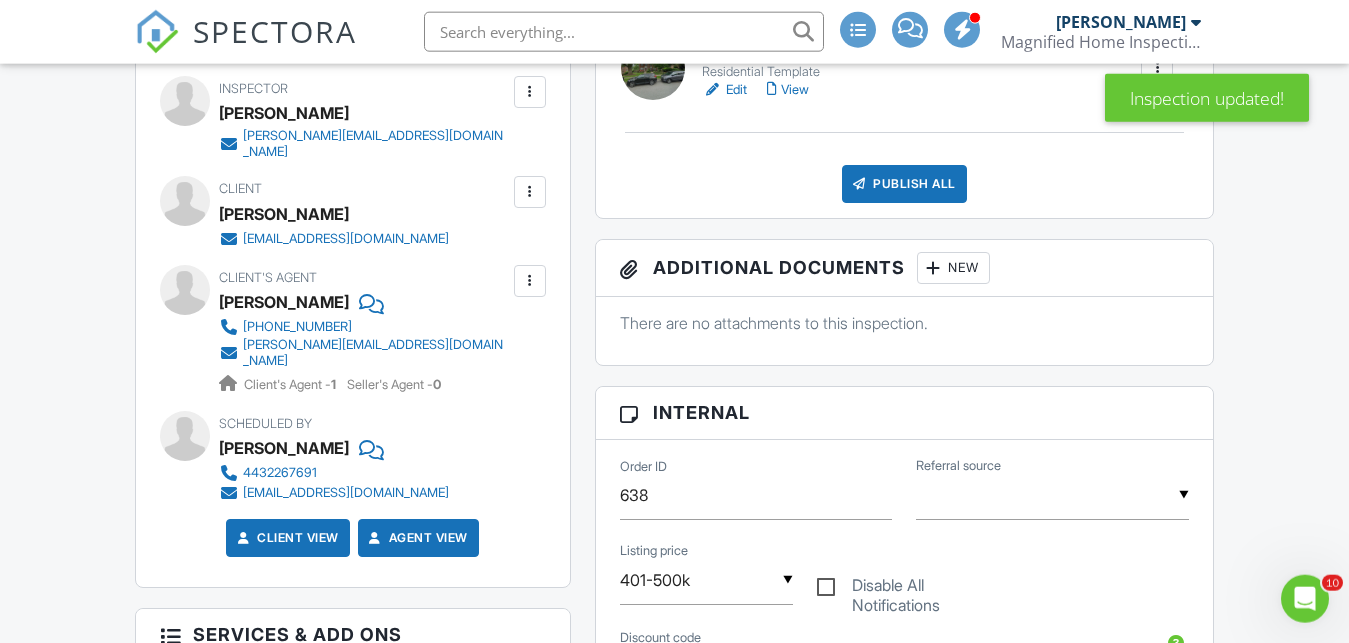 scroll, scrollTop: 1019, scrollLeft: 0, axis: vertical 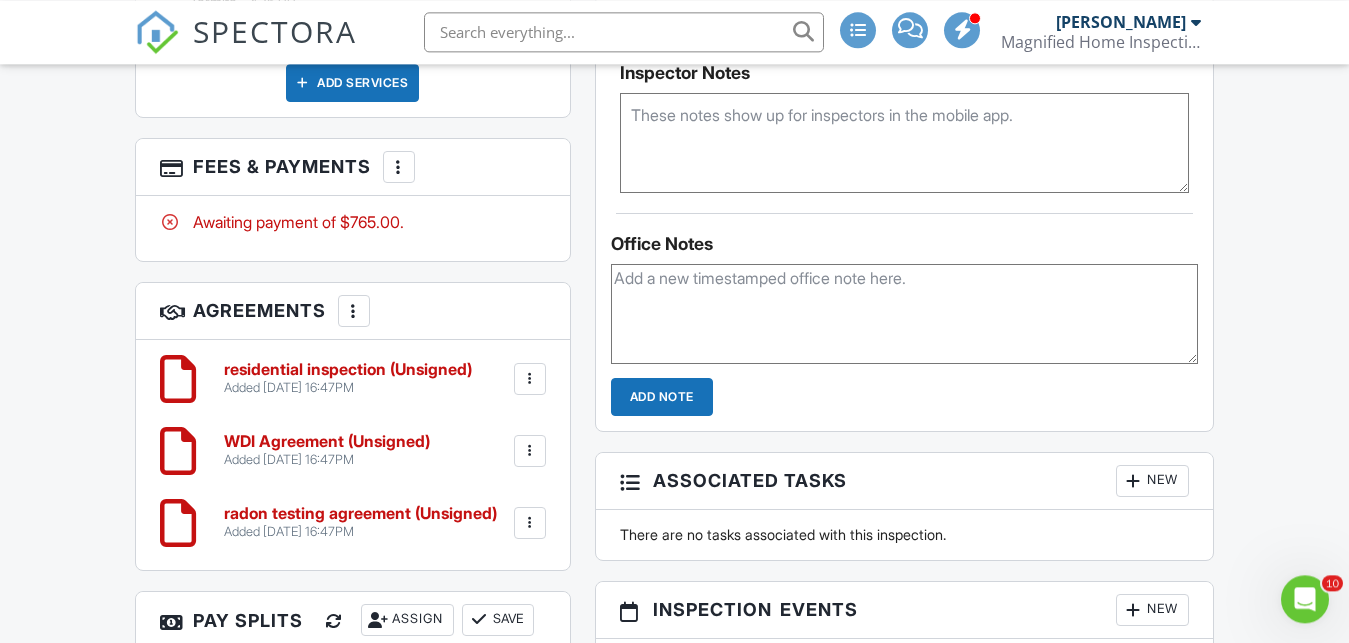 click at bounding box center (530, 379) 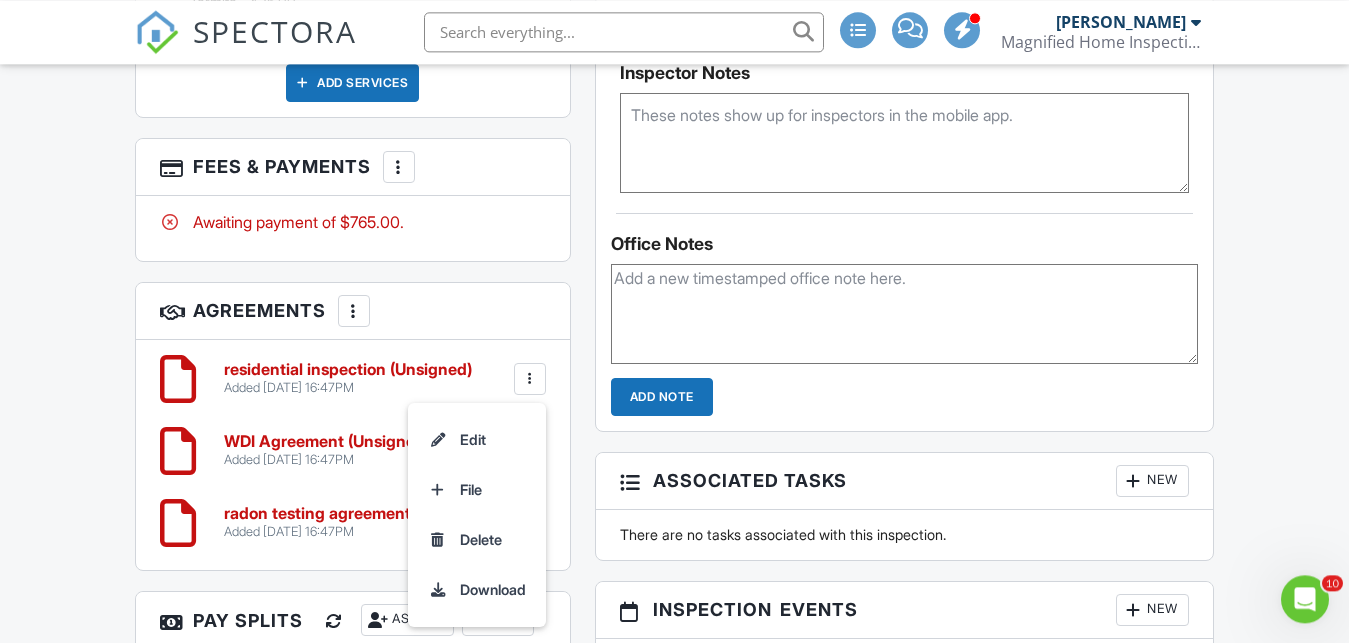 click at bounding box center (530, 379) 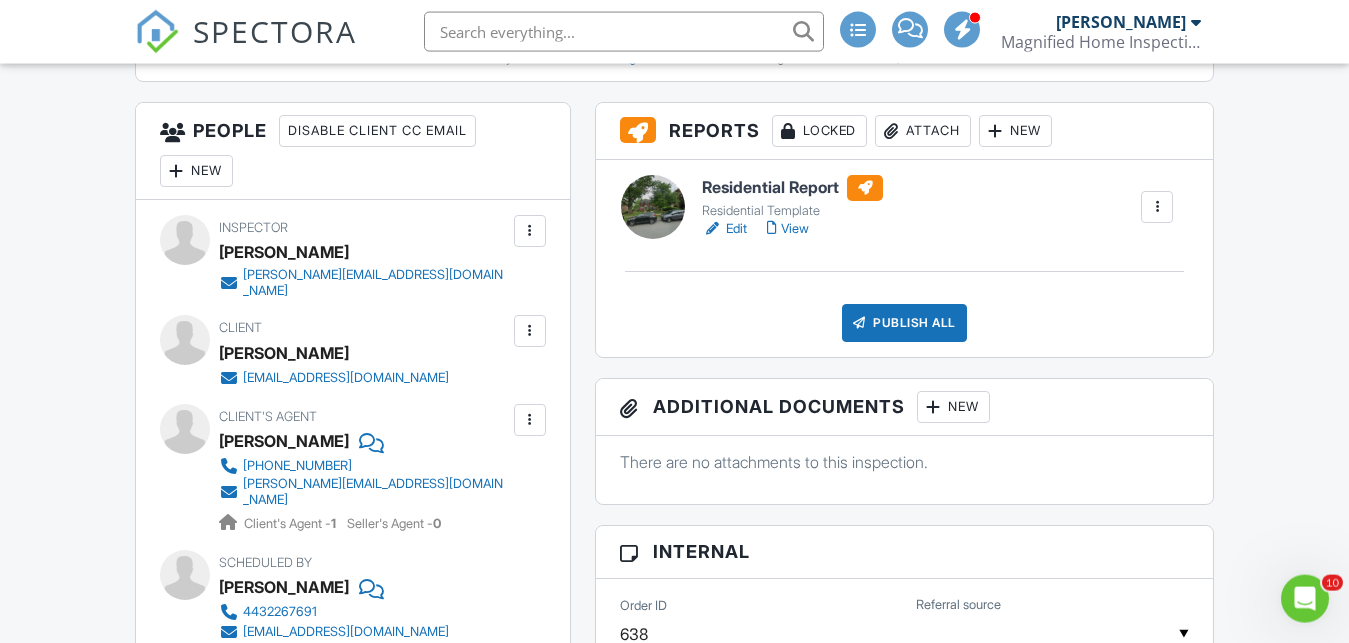 scroll, scrollTop: 689, scrollLeft: 0, axis: vertical 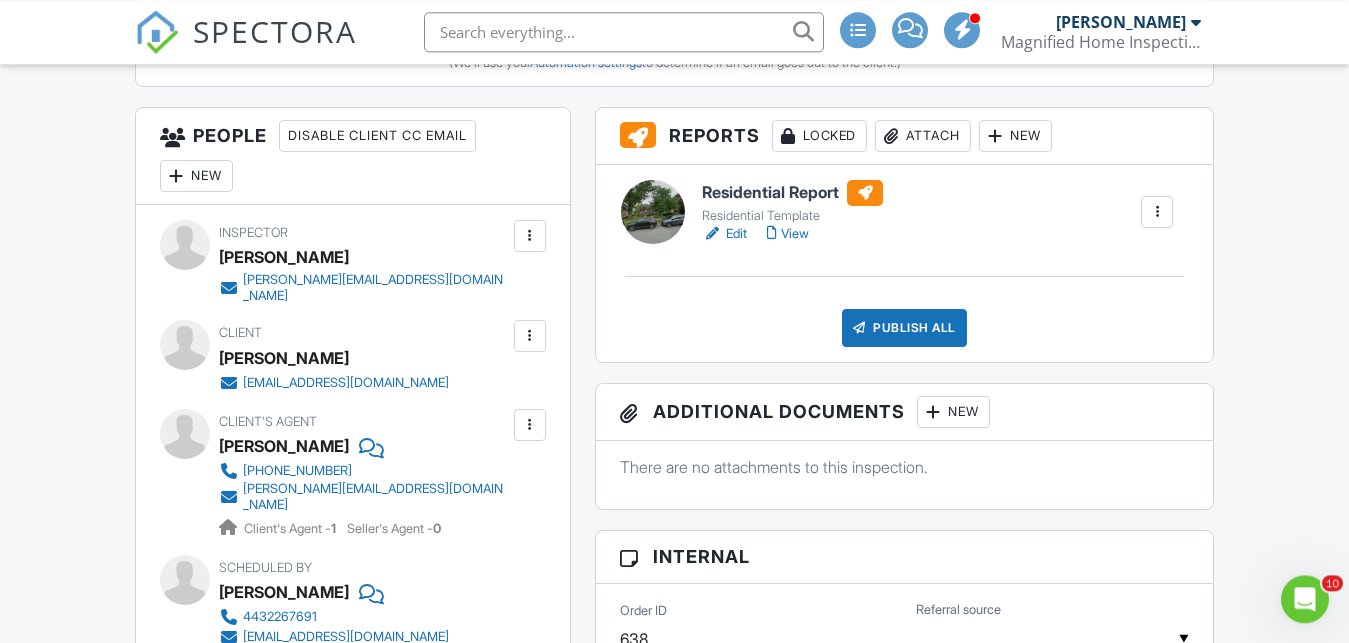click on "[PERSON_NAME]" at bounding box center [284, 358] 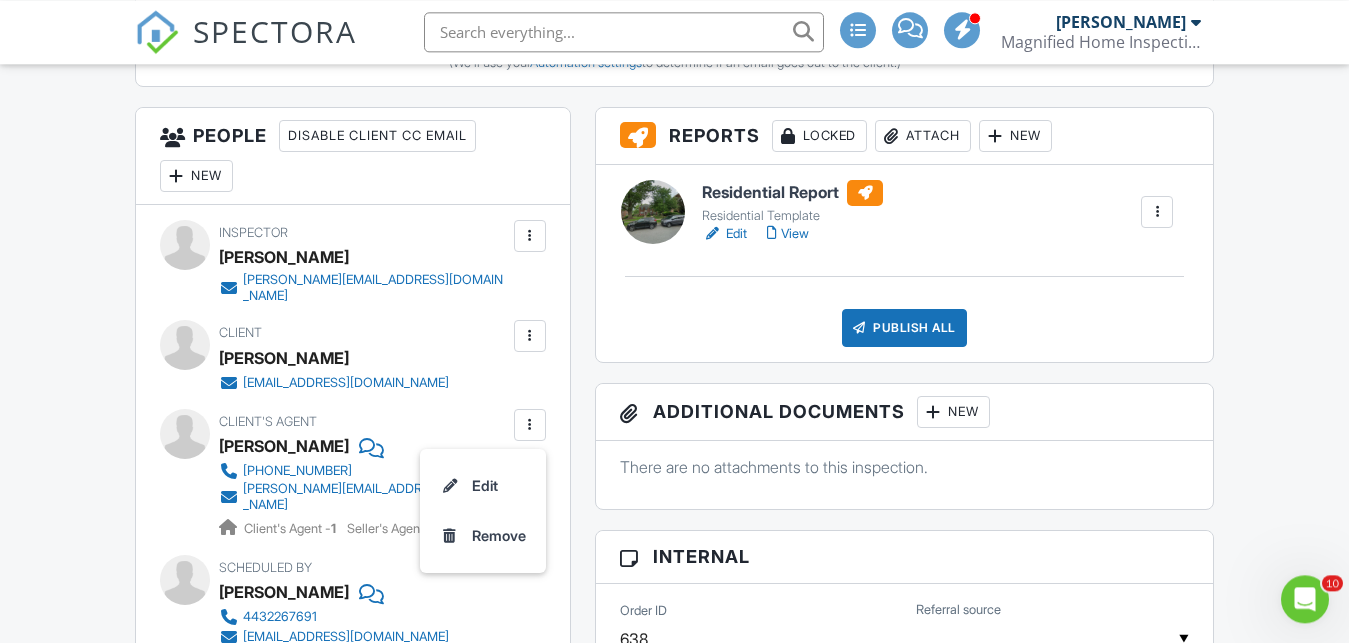 click on "Client
Somdatta Goswami
somdatta89@gmail.com" at bounding box center (382, 356) 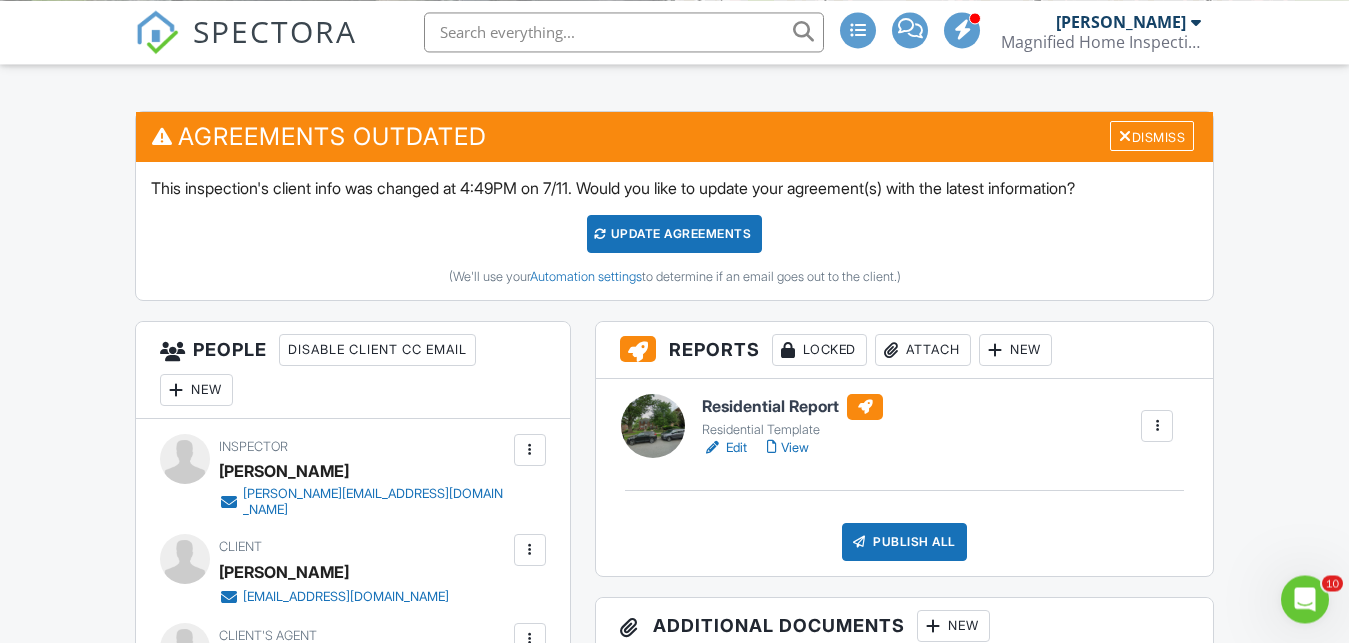 scroll, scrollTop: 463, scrollLeft: 0, axis: vertical 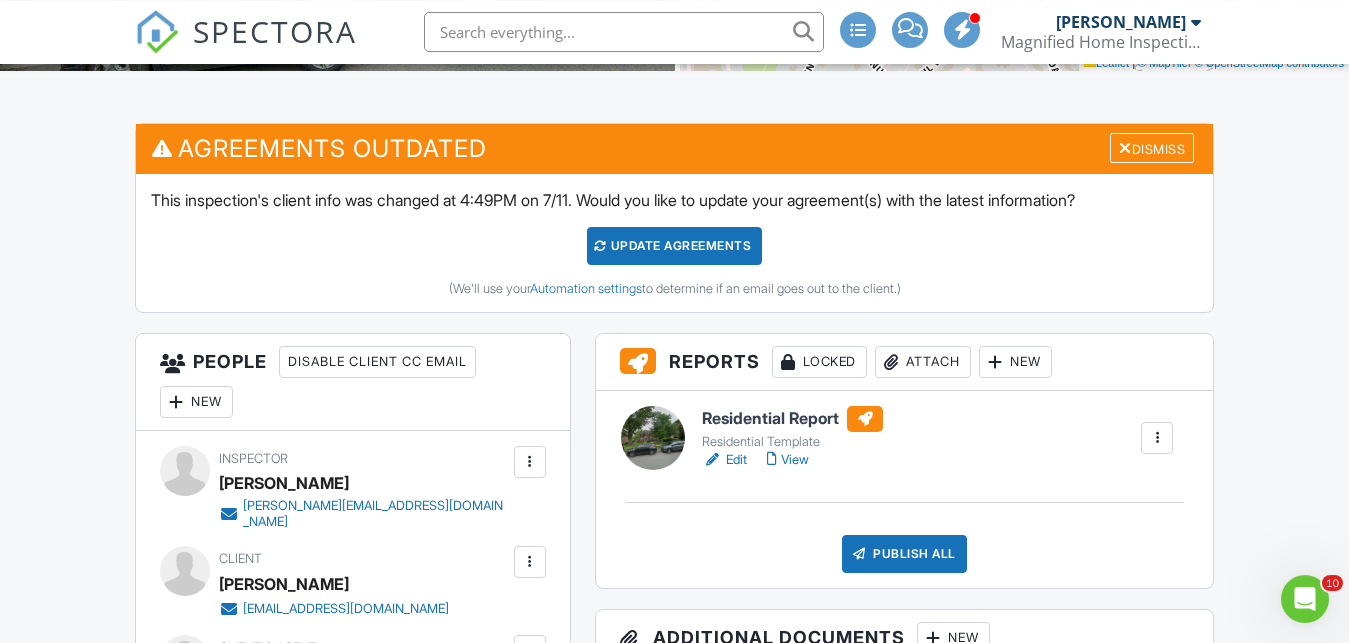 click on "Update Agreements" at bounding box center [674, 246] 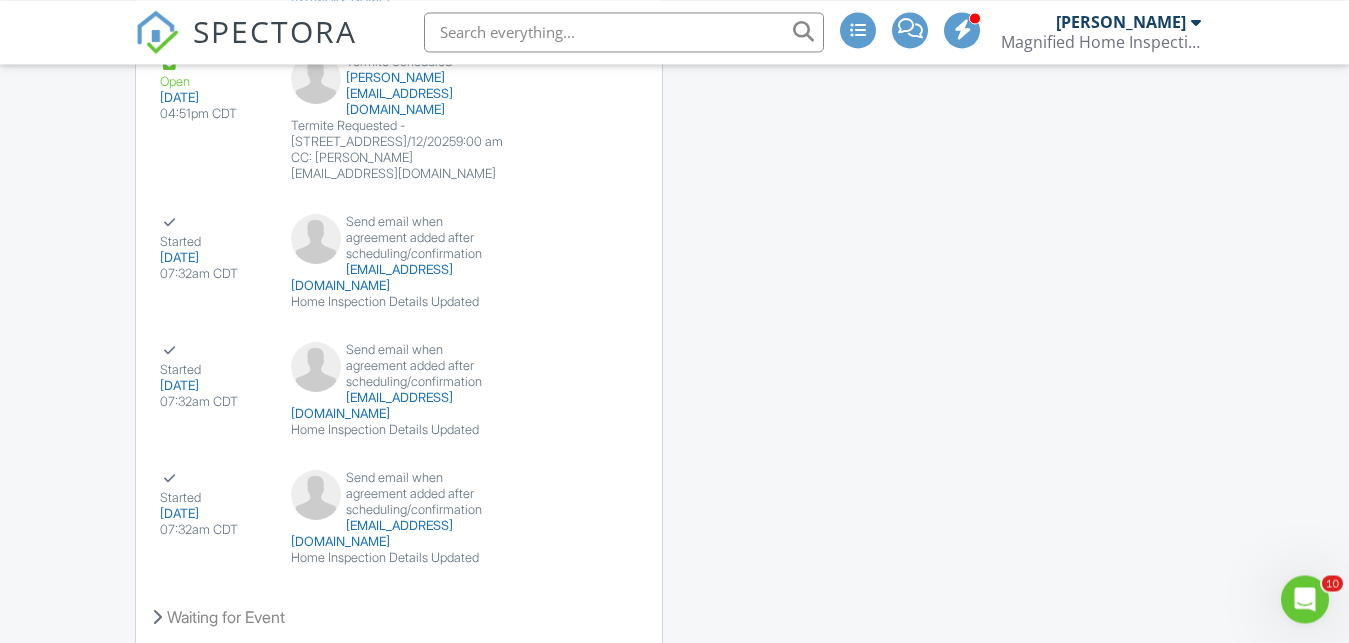 scroll, scrollTop: 3091, scrollLeft: 0, axis: vertical 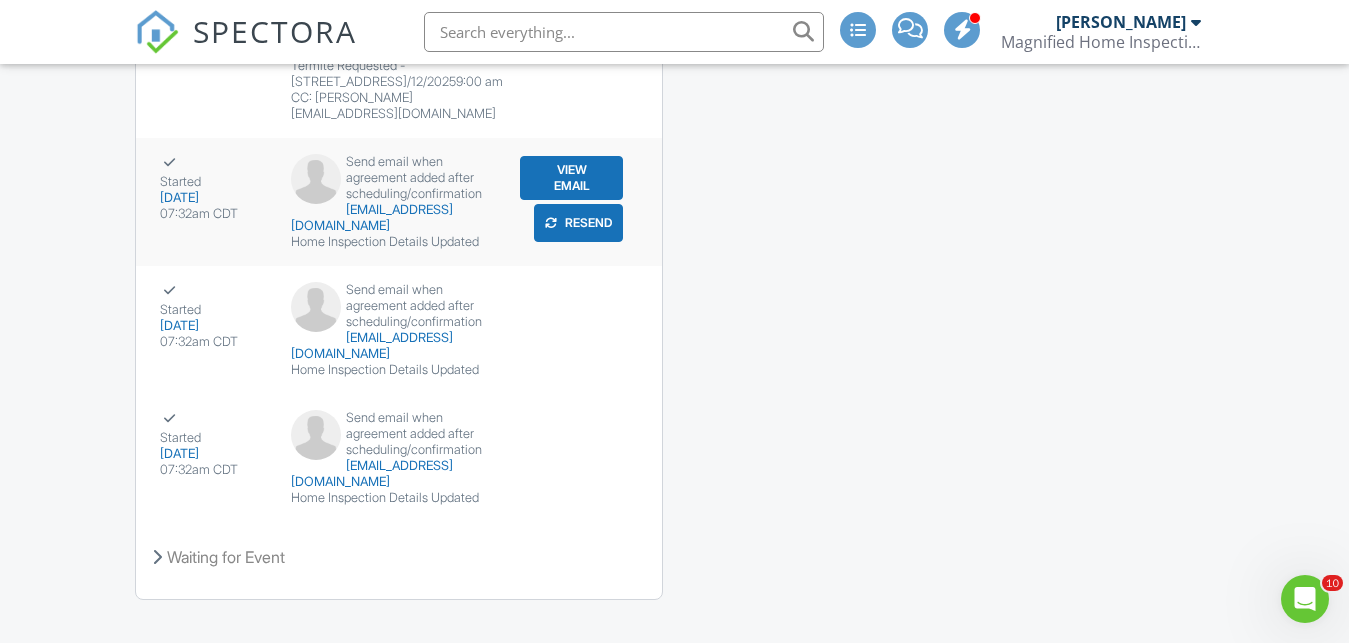 click on "View Email" at bounding box center (571, 178) 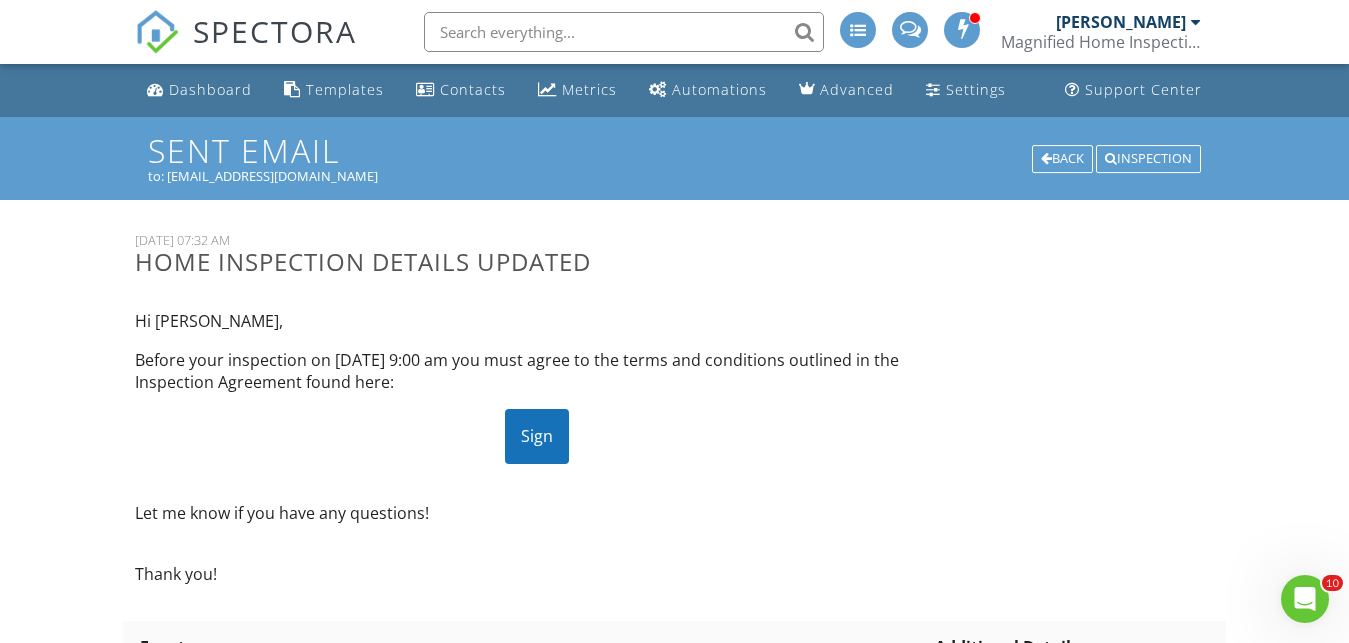 scroll, scrollTop: 0, scrollLeft: 0, axis: both 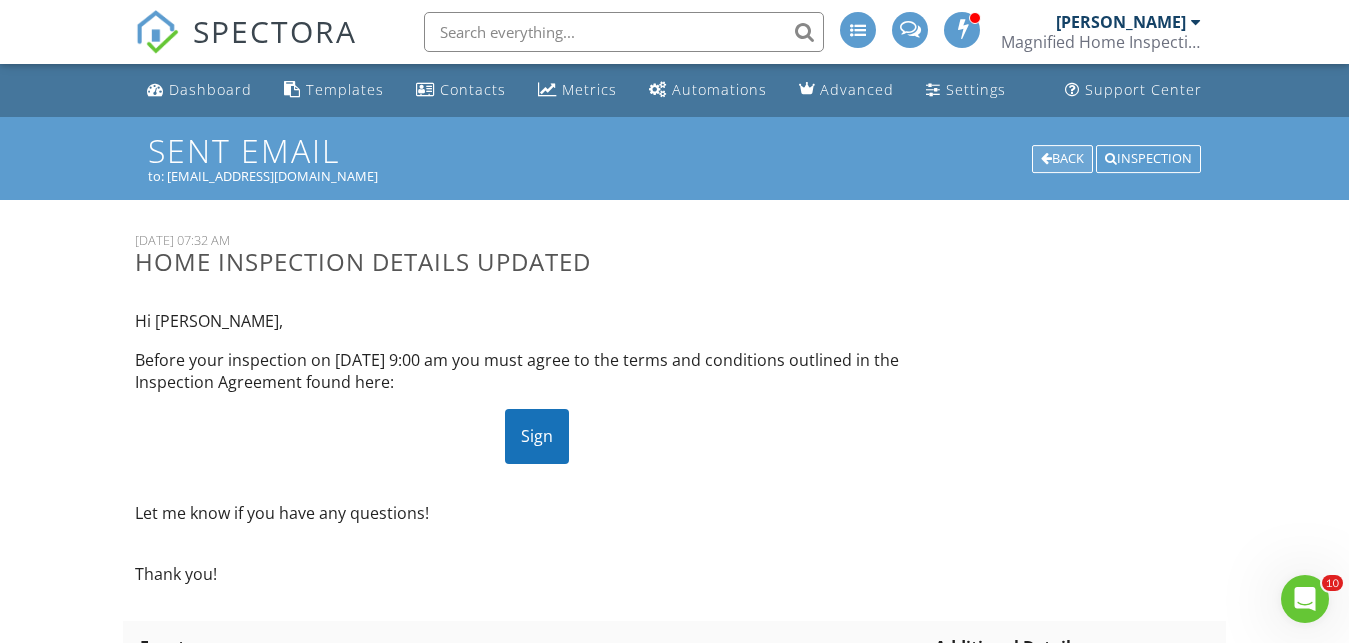 click at bounding box center [1046, 159] 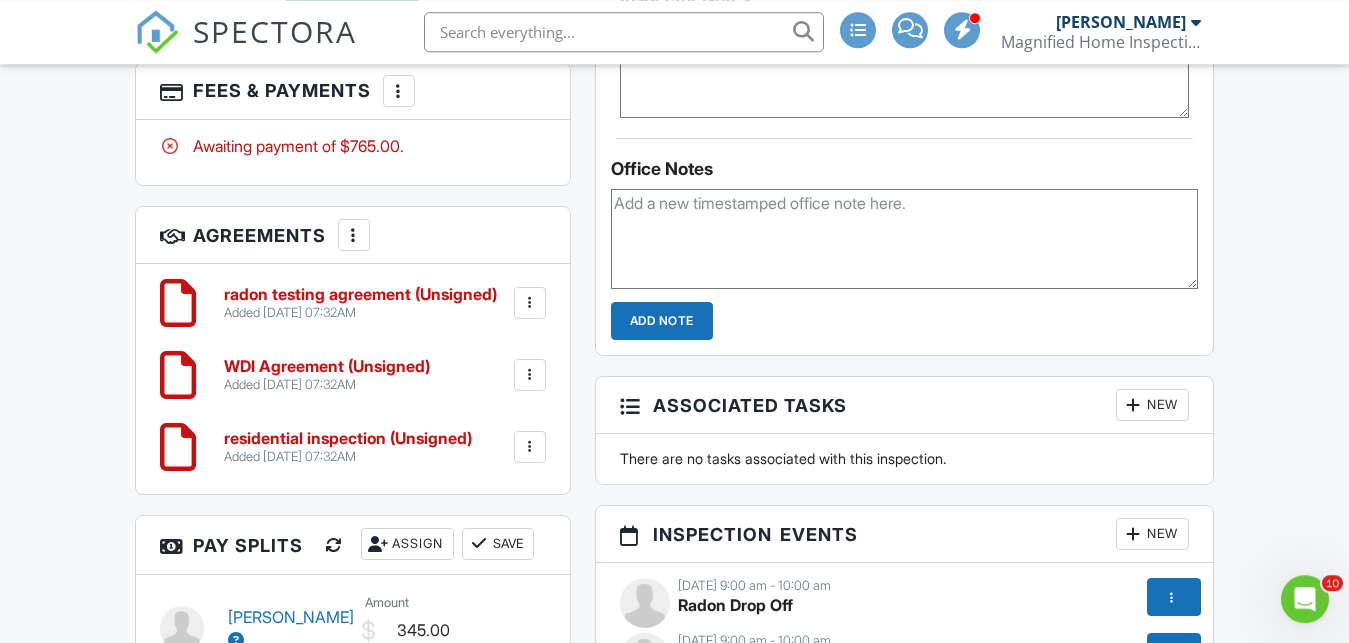 scroll, scrollTop: 0, scrollLeft: 0, axis: both 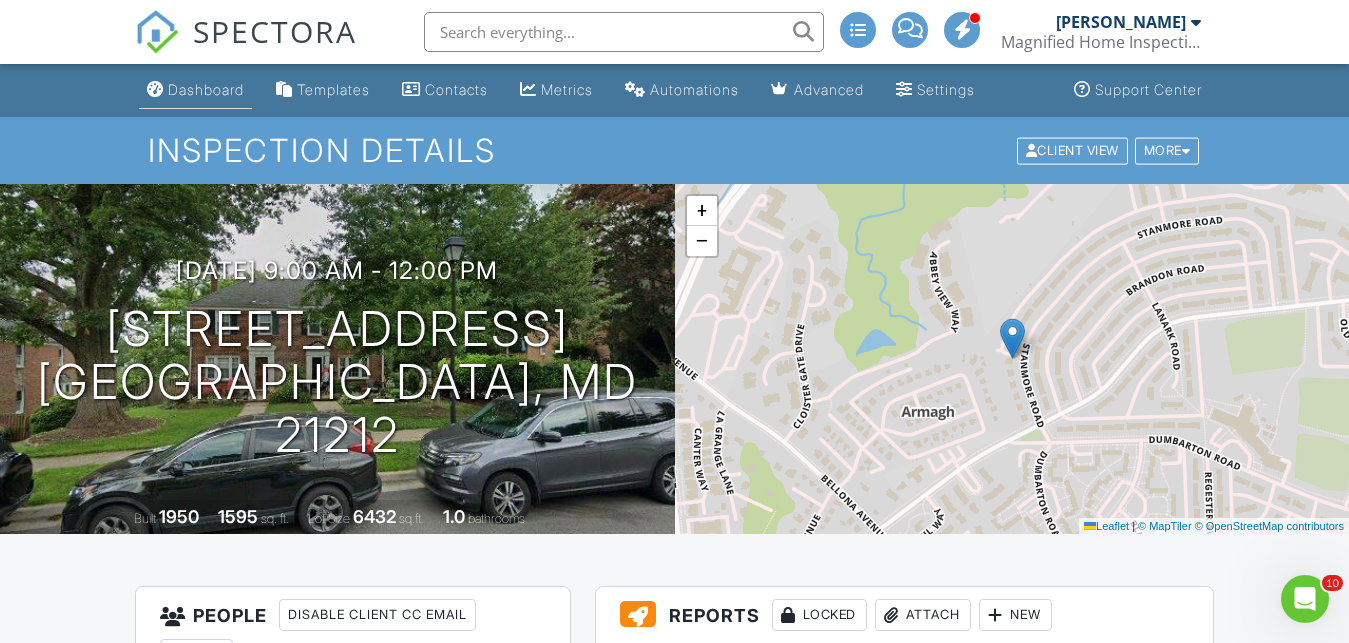 click on "Dashboard" at bounding box center (206, 89) 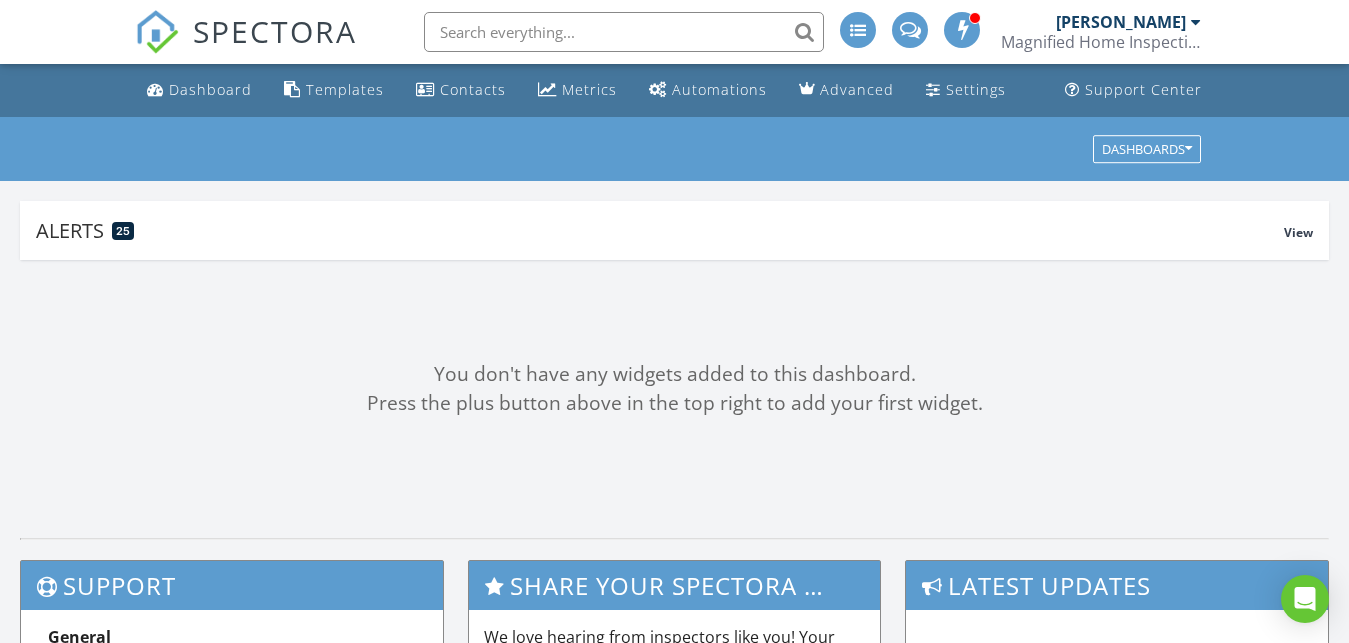 scroll, scrollTop: 0, scrollLeft: 0, axis: both 